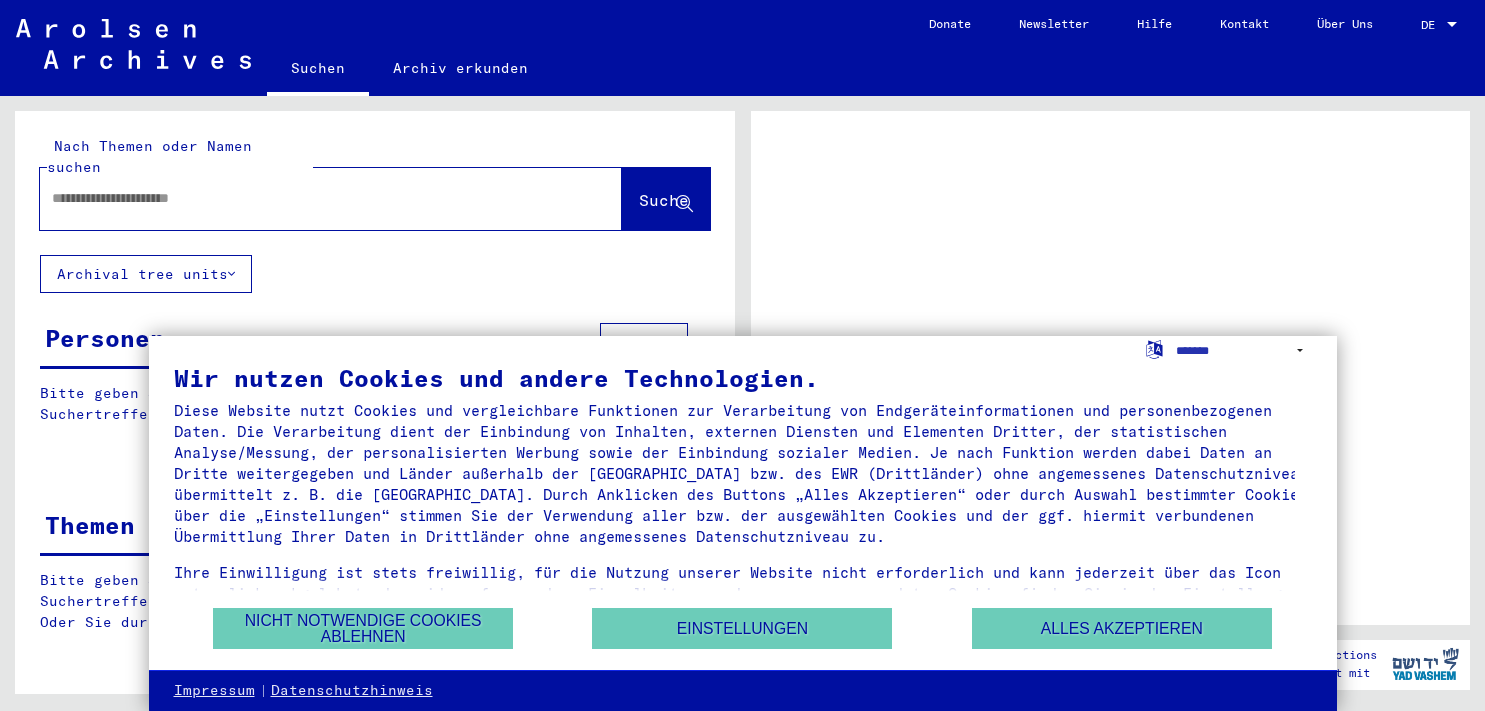 scroll, scrollTop: 0, scrollLeft: 0, axis: both 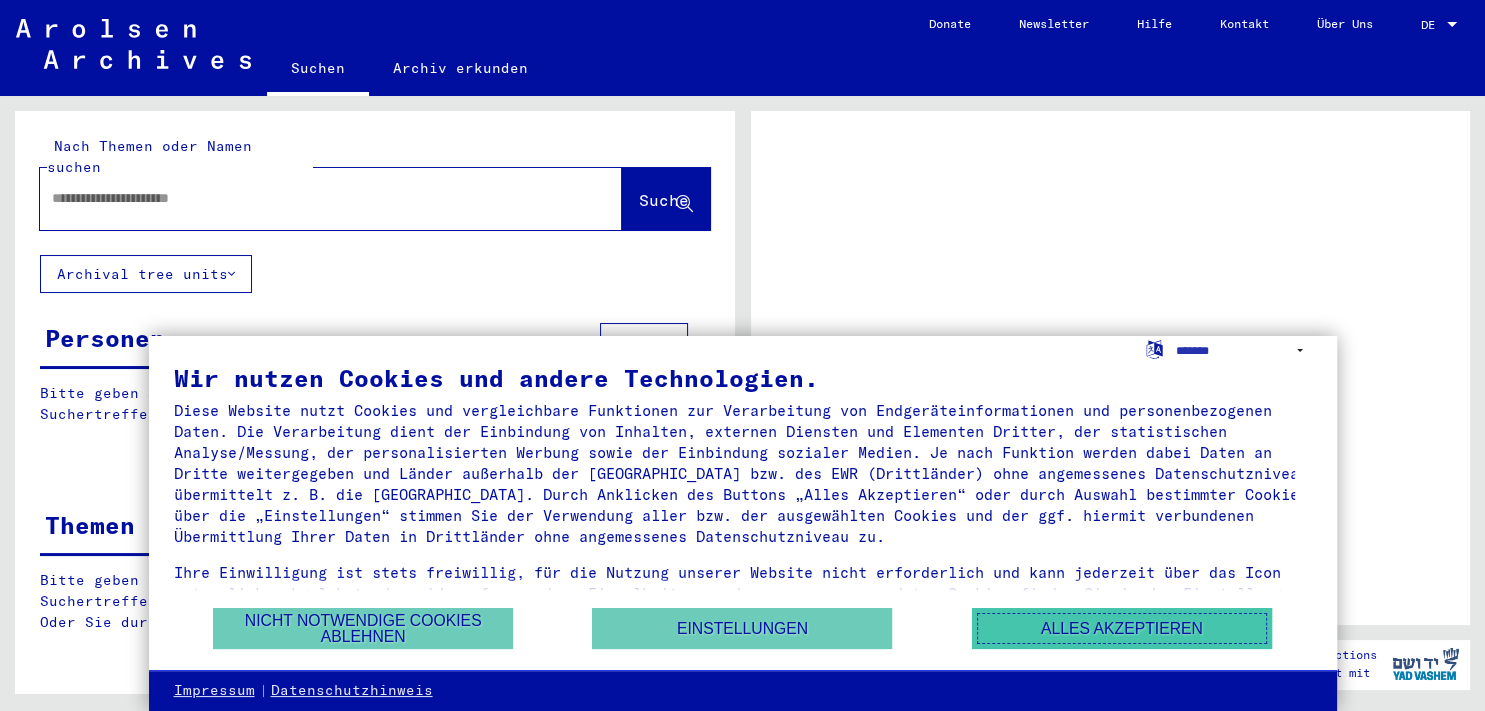 click on "Alles akzeptieren" at bounding box center [1122, 628] 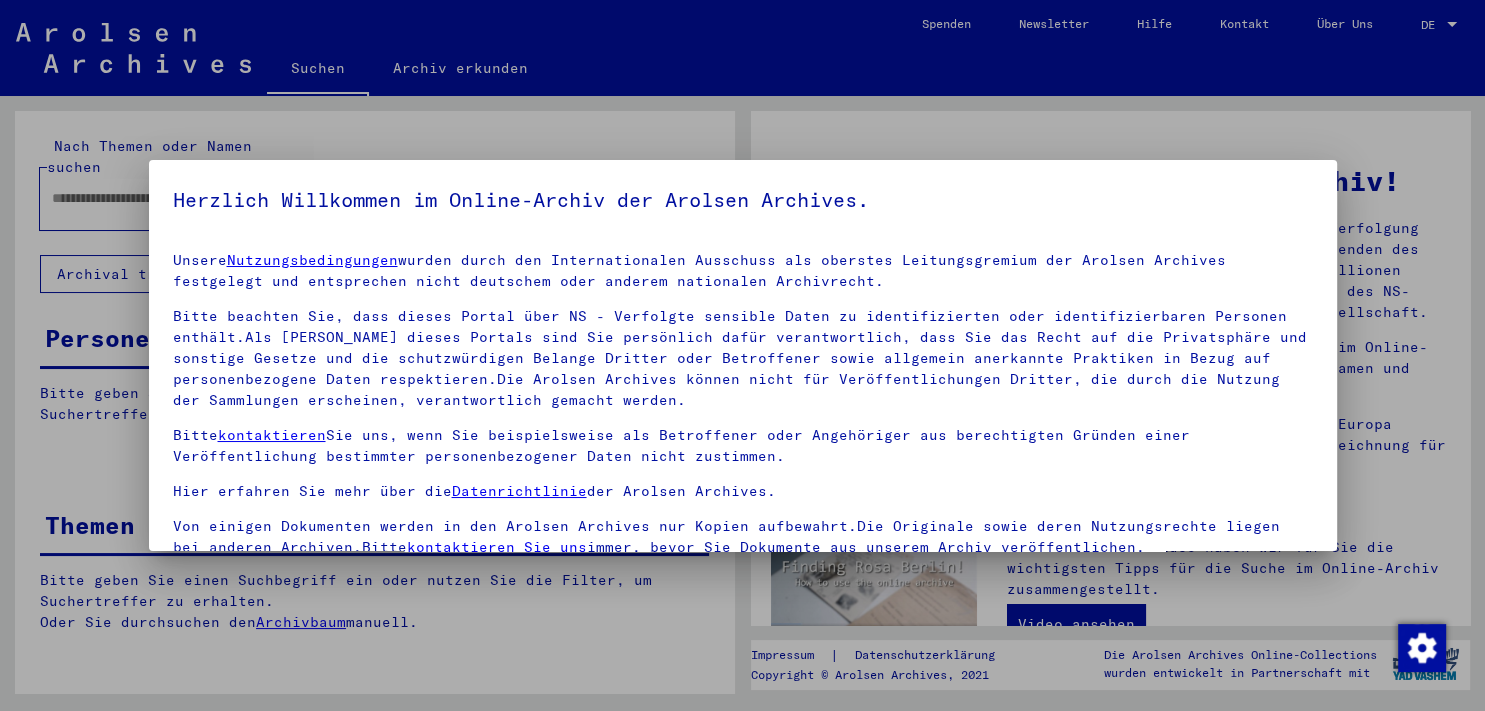 scroll, scrollTop: 18, scrollLeft: 0, axis: vertical 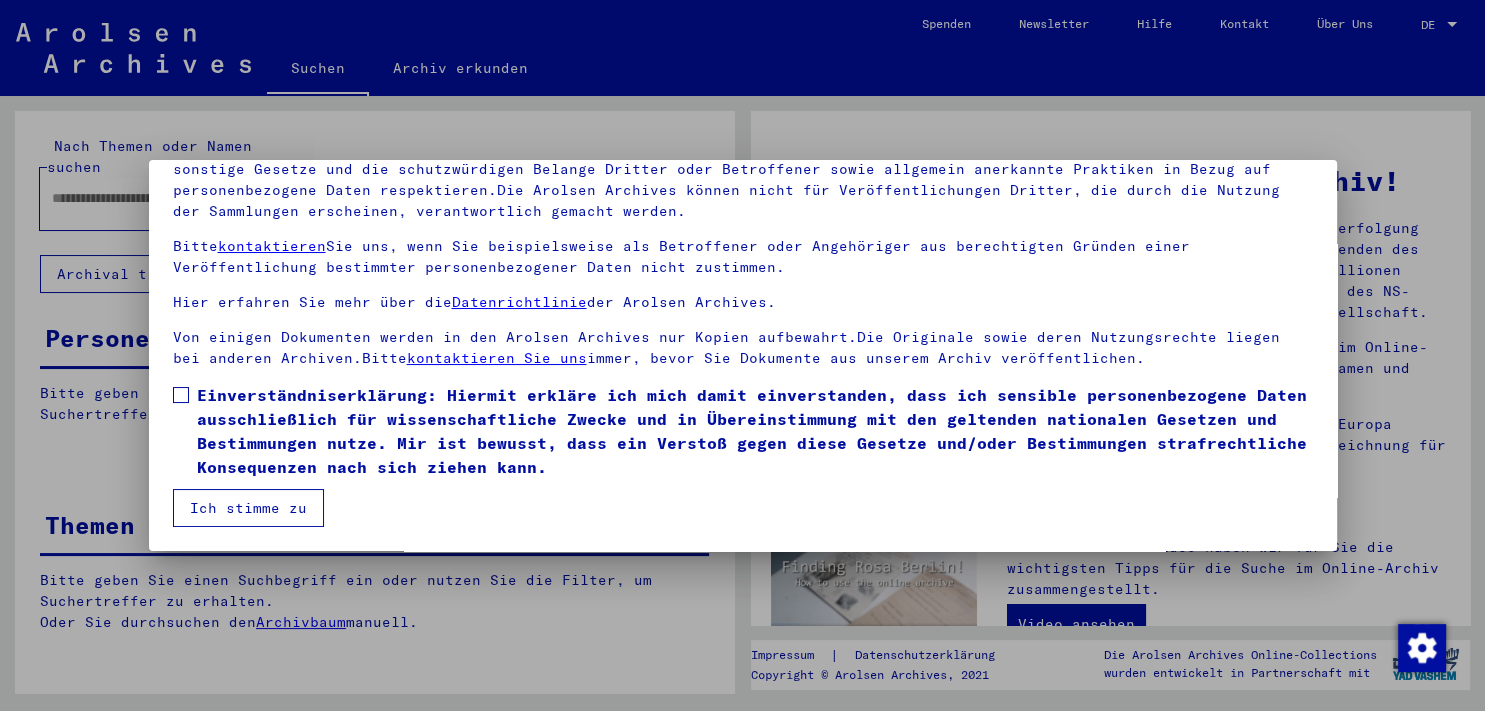 click on "Ich stimme zu" at bounding box center [248, 508] 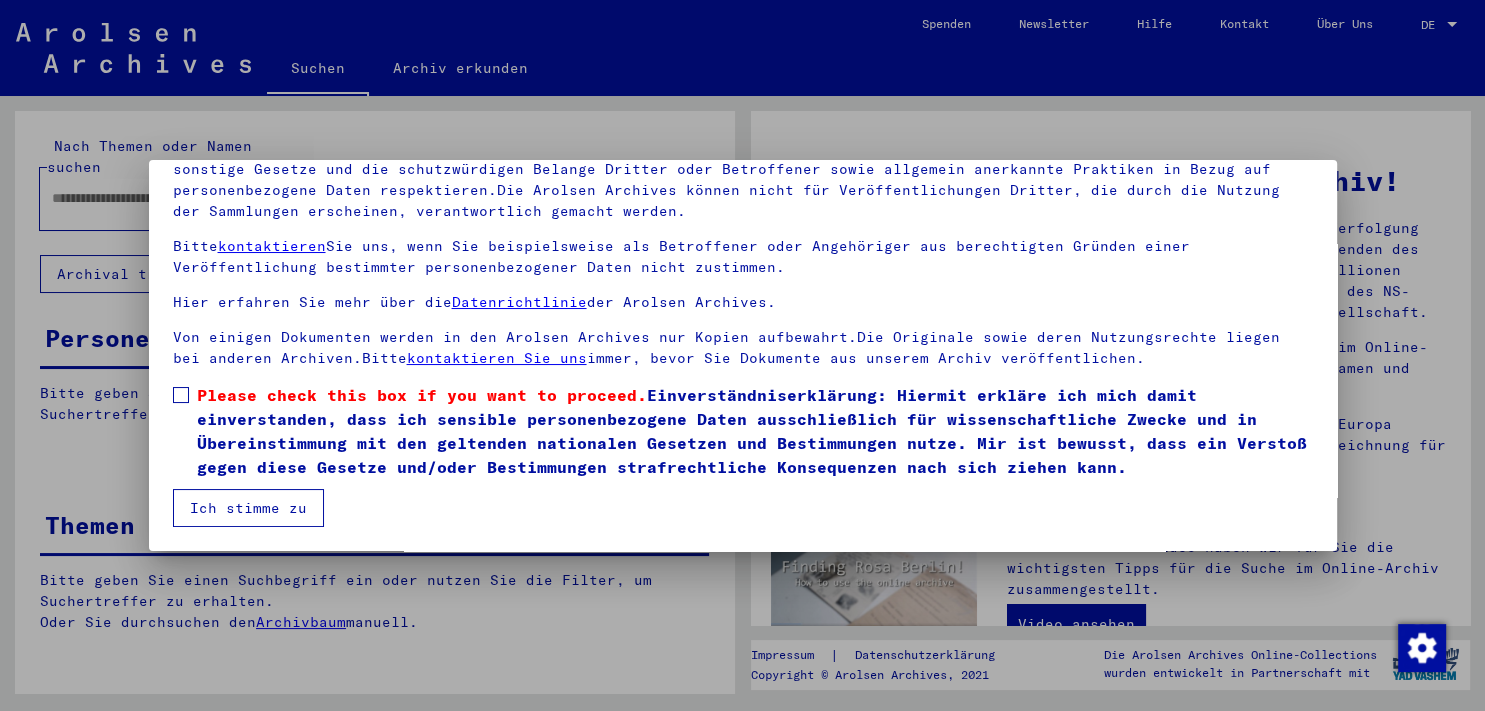 click at bounding box center [181, 395] 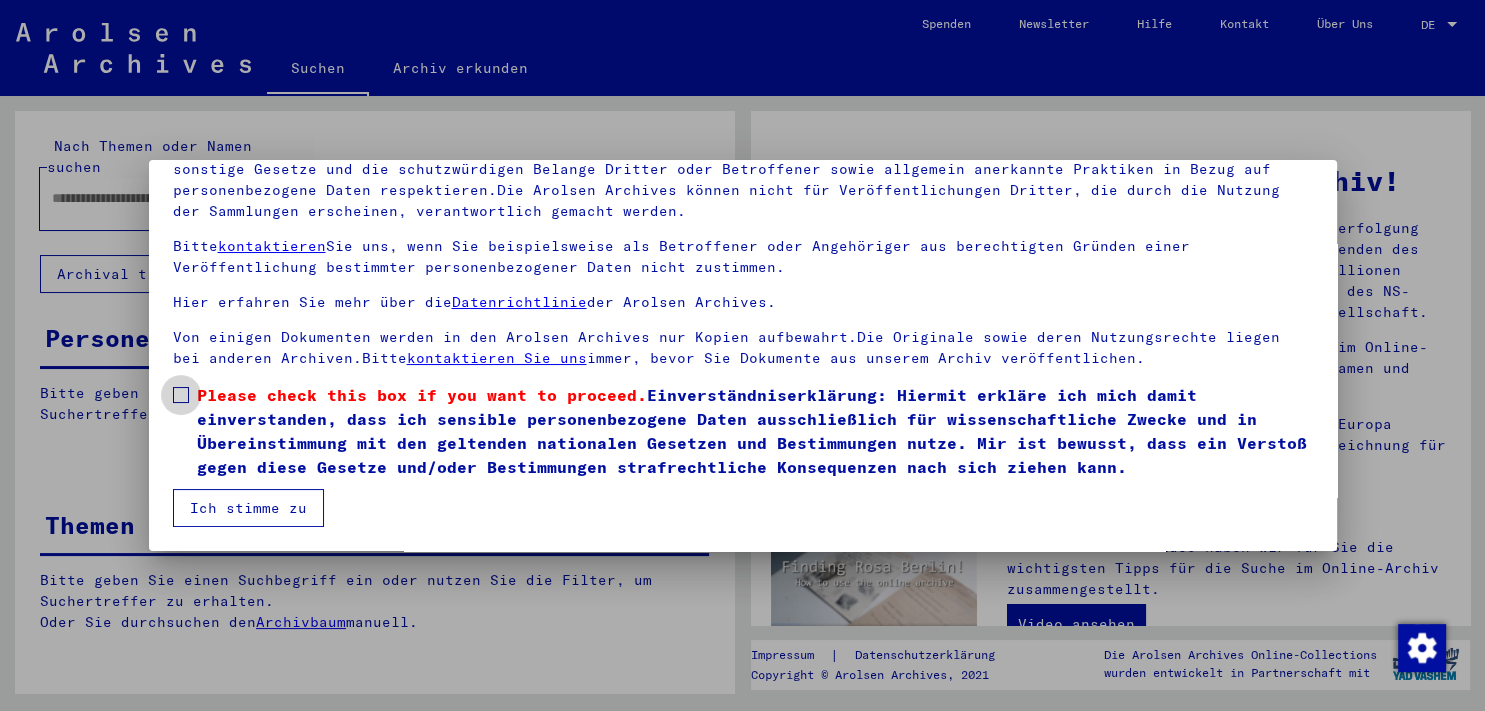 click at bounding box center [181, 395] 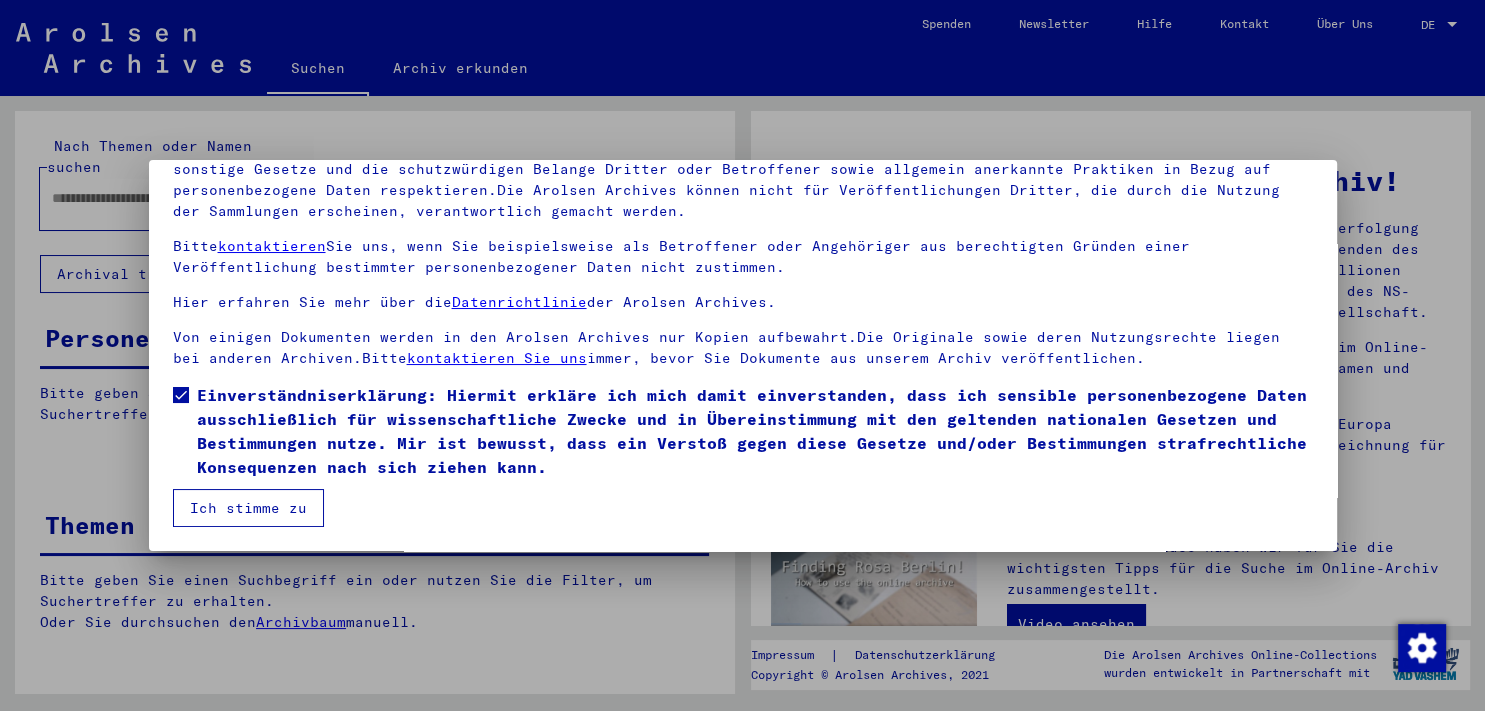 click on "Ich stimme zu" at bounding box center (248, 508) 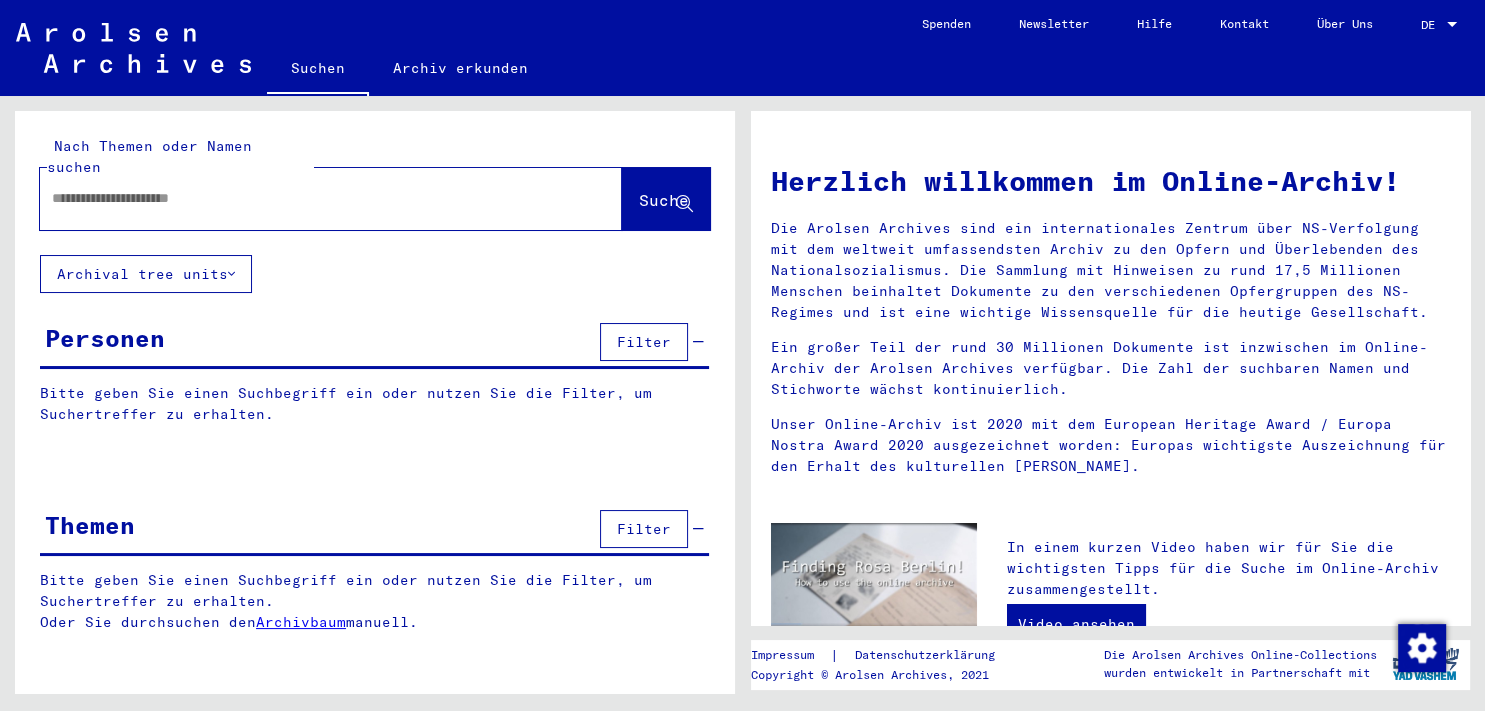 click at bounding box center (307, 198) 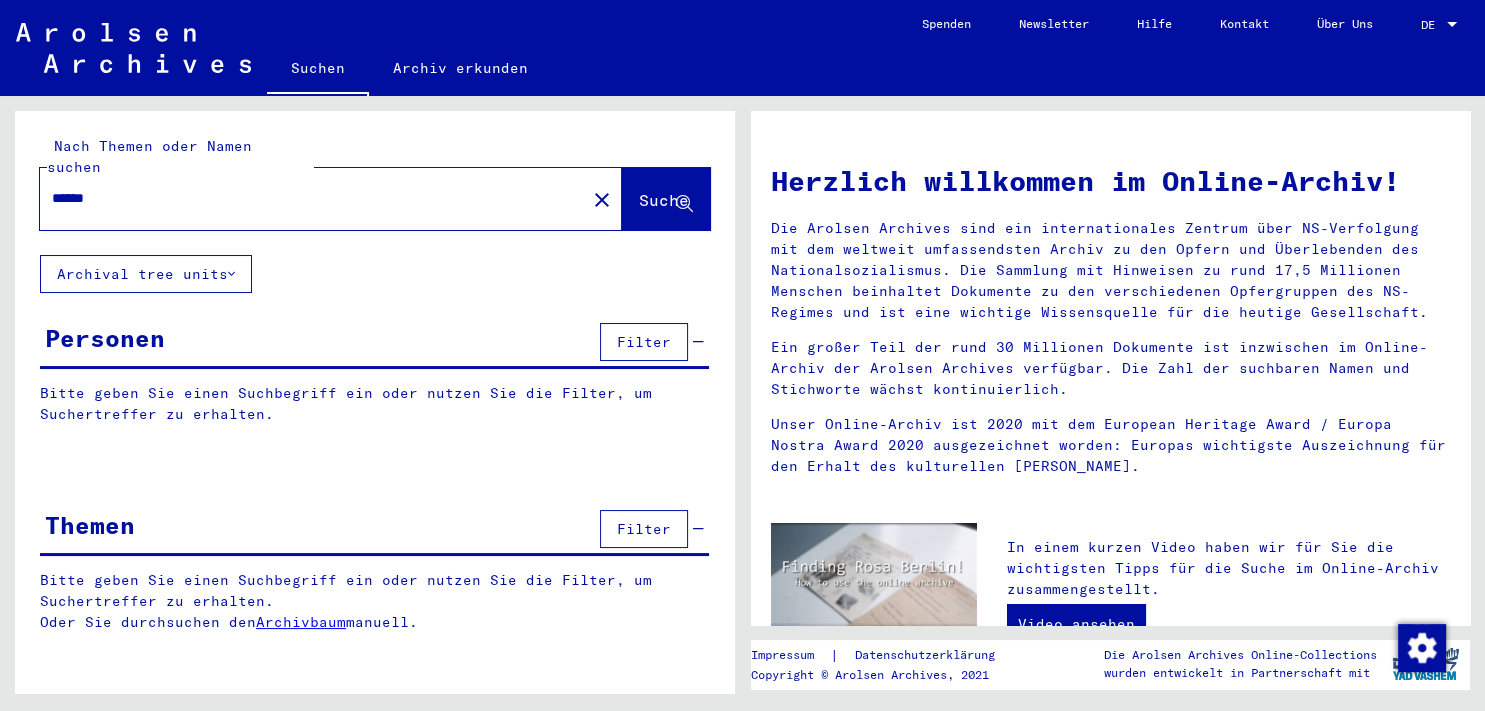 type on "******" 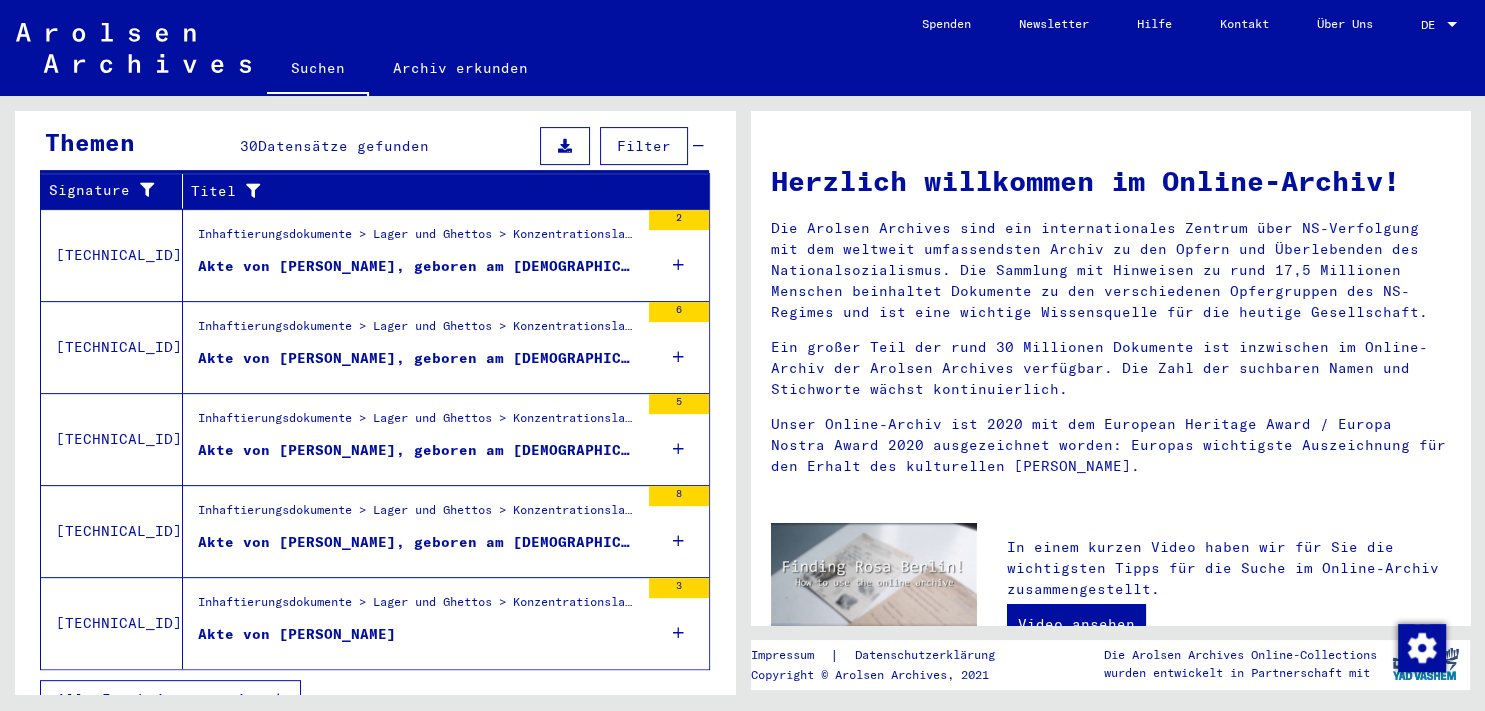 scroll, scrollTop: 681, scrollLeft: 0, axis: vertical 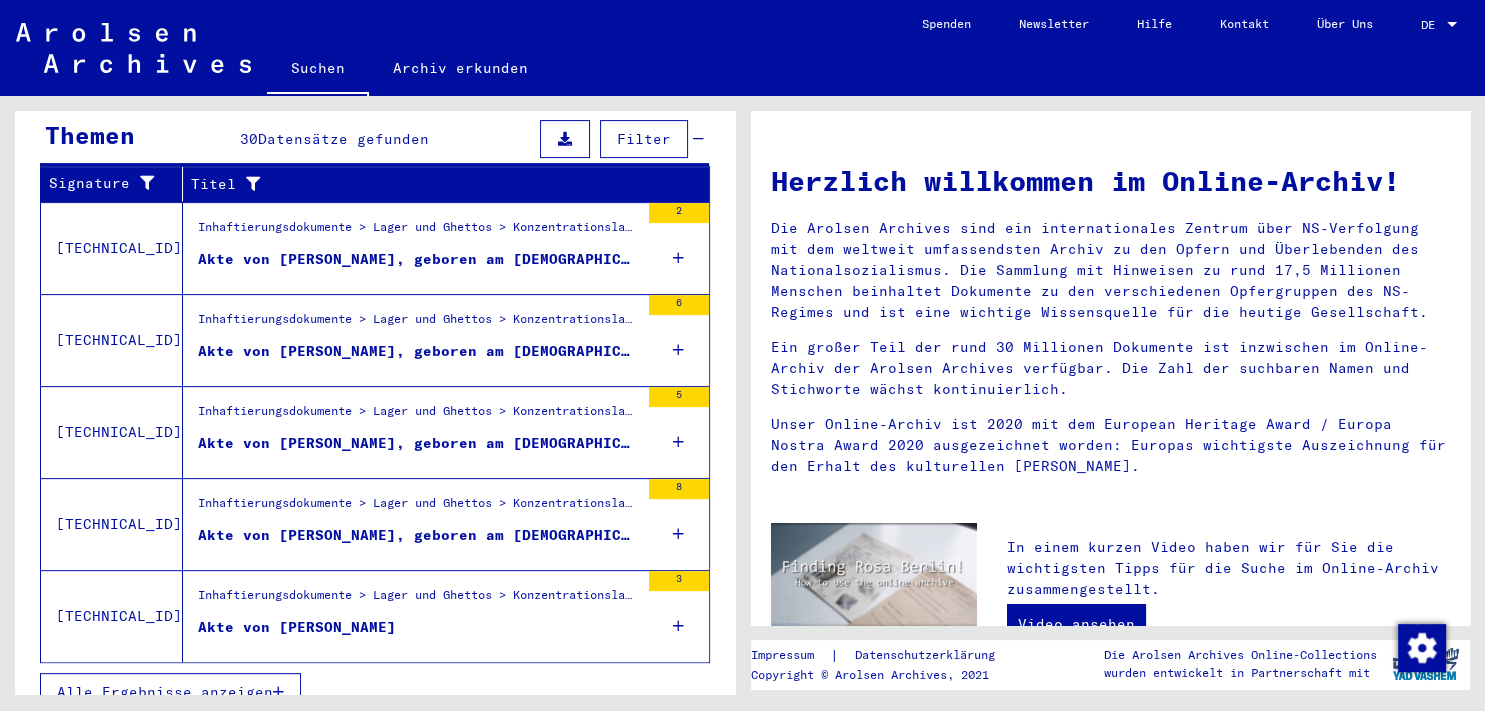 click at bounding box center [278, 692] 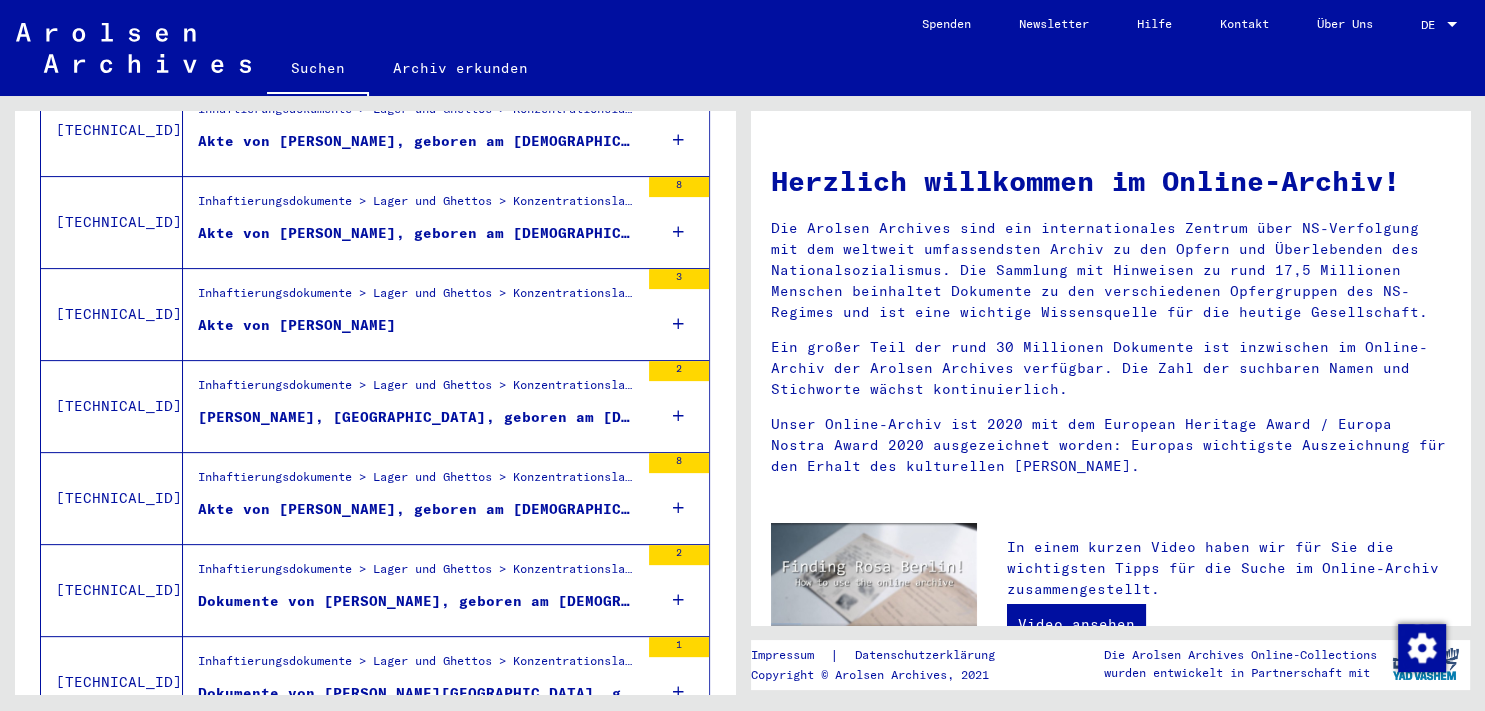 scroll, scrollTop: 653, scrollLeft: 0, axis: vertical 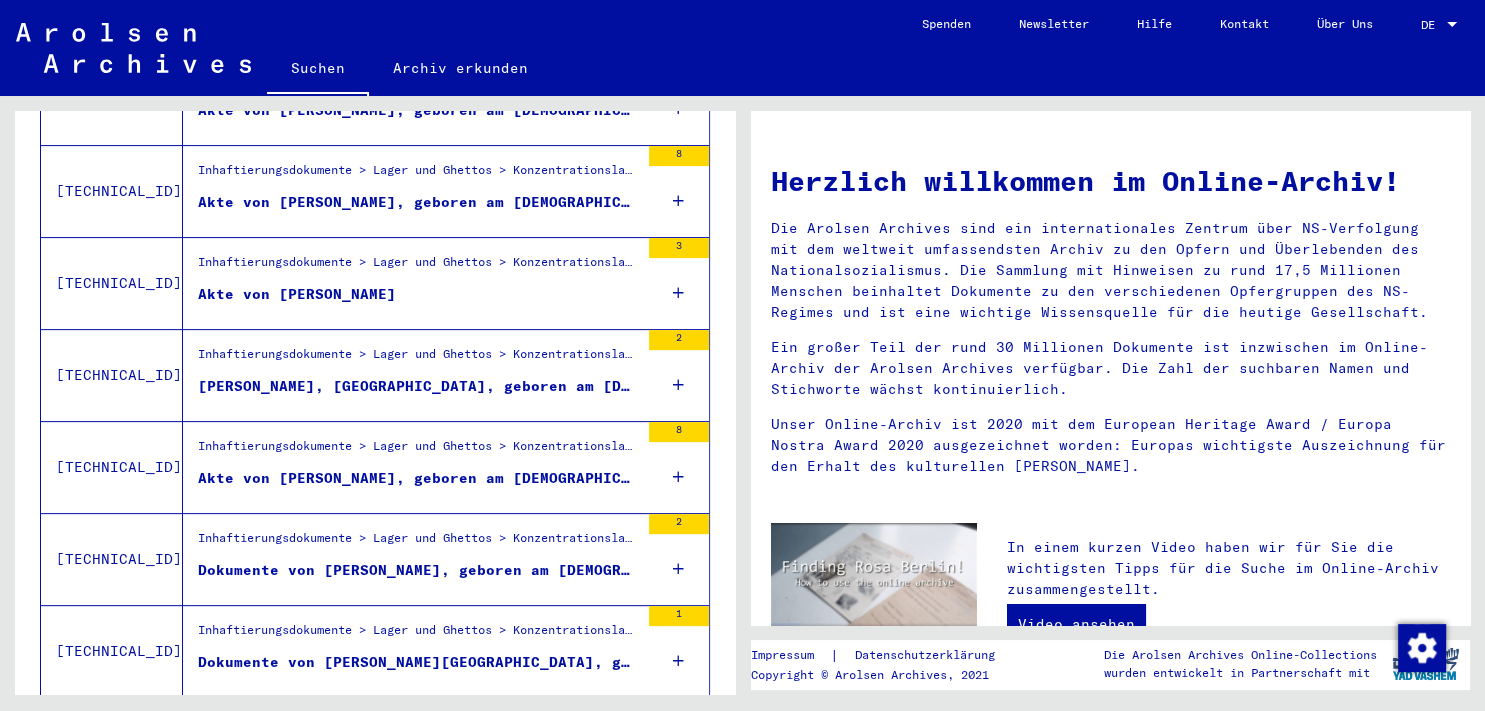 click on "Akte von [PERSON_NAME], geboren am [DEMOGRAPHIC_DATA]" at bounding box center [418, 478] 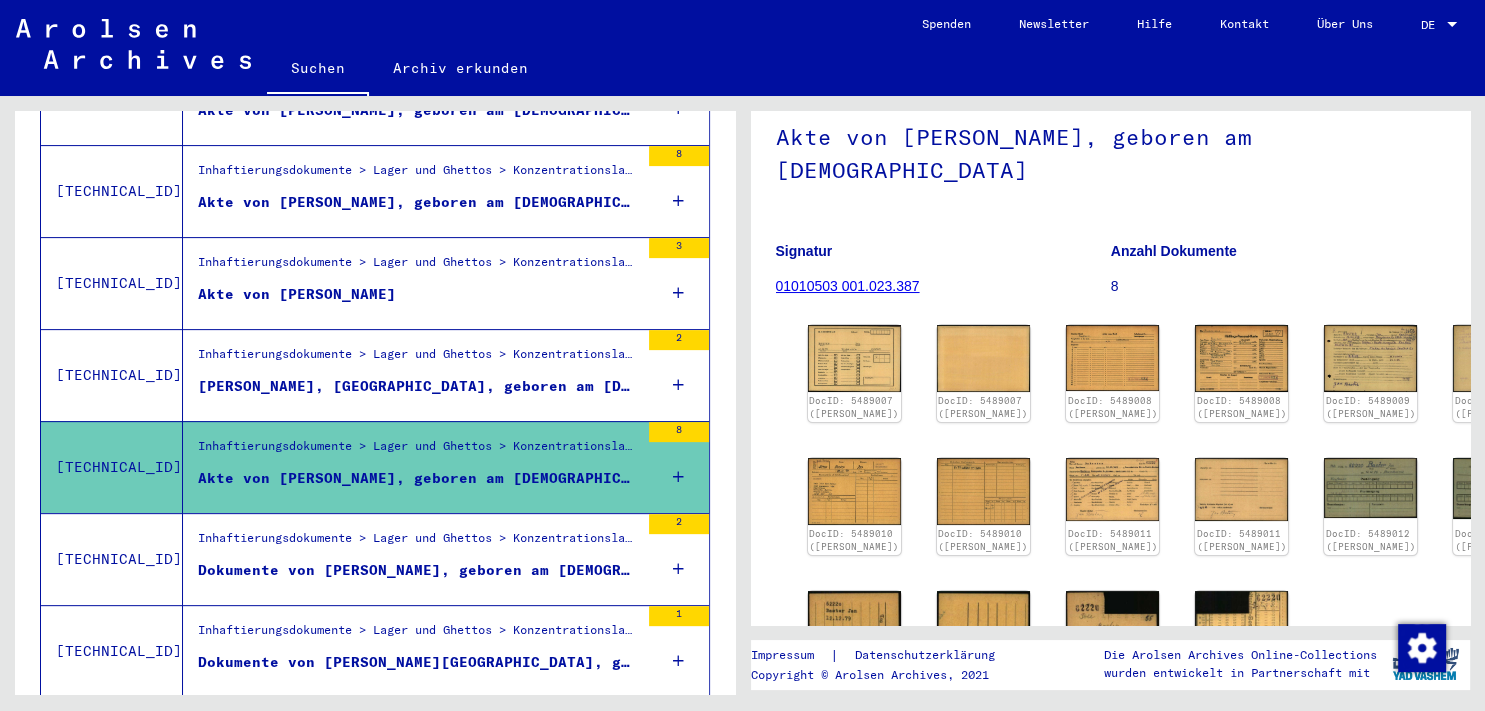 scroll, scrollTop: 221, scrollLeft: 0, axis: vertical 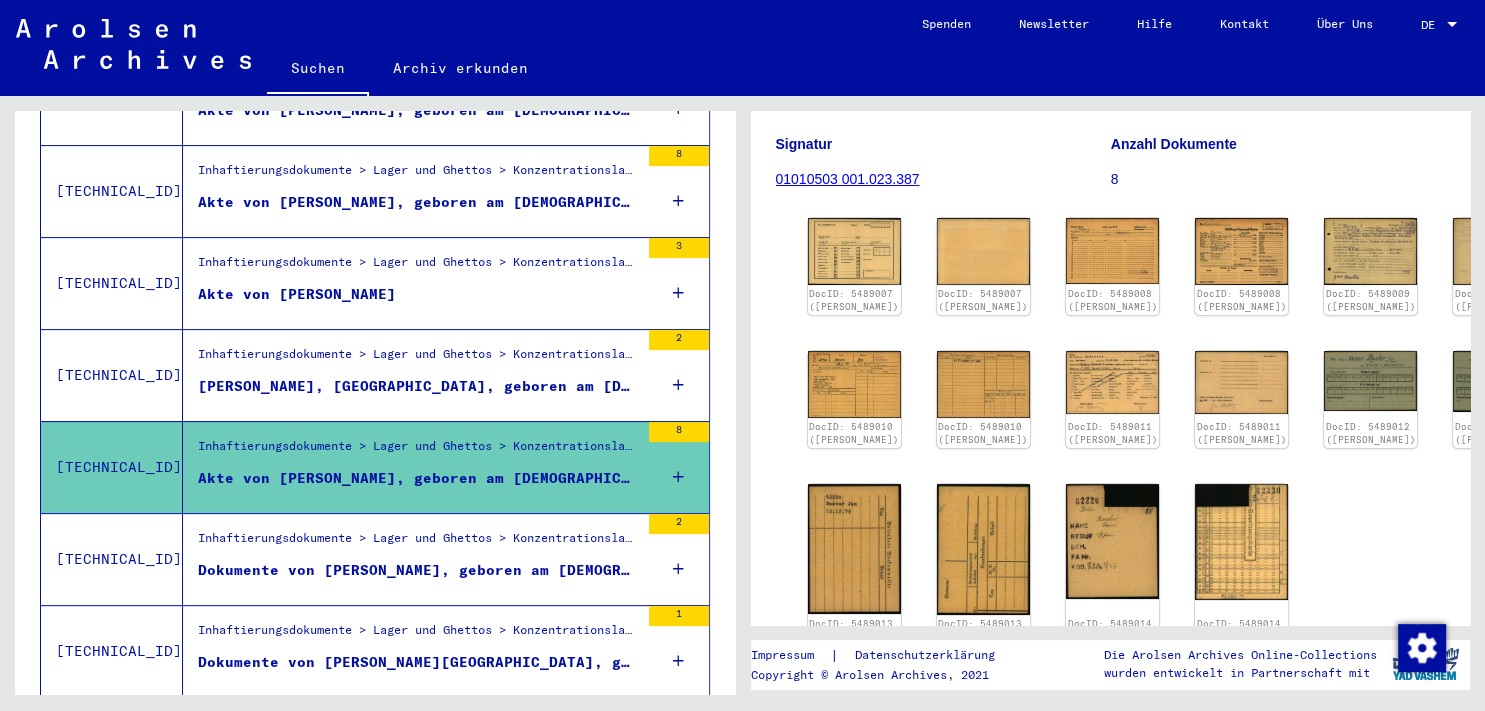 click on "Inhaftierungsdokumente > Lager und Ghettos > Konzentrationslager [GEOGRAPHIC_DATA] > Individuelle Unterlagen Männer [GEOGRAPHIC_DATA]  > Häftlingskarten des KL Buchenwald (Männer) > Unterlagen mit Namen ab [PERSON_NAME]" at bounding box center [418, 543] 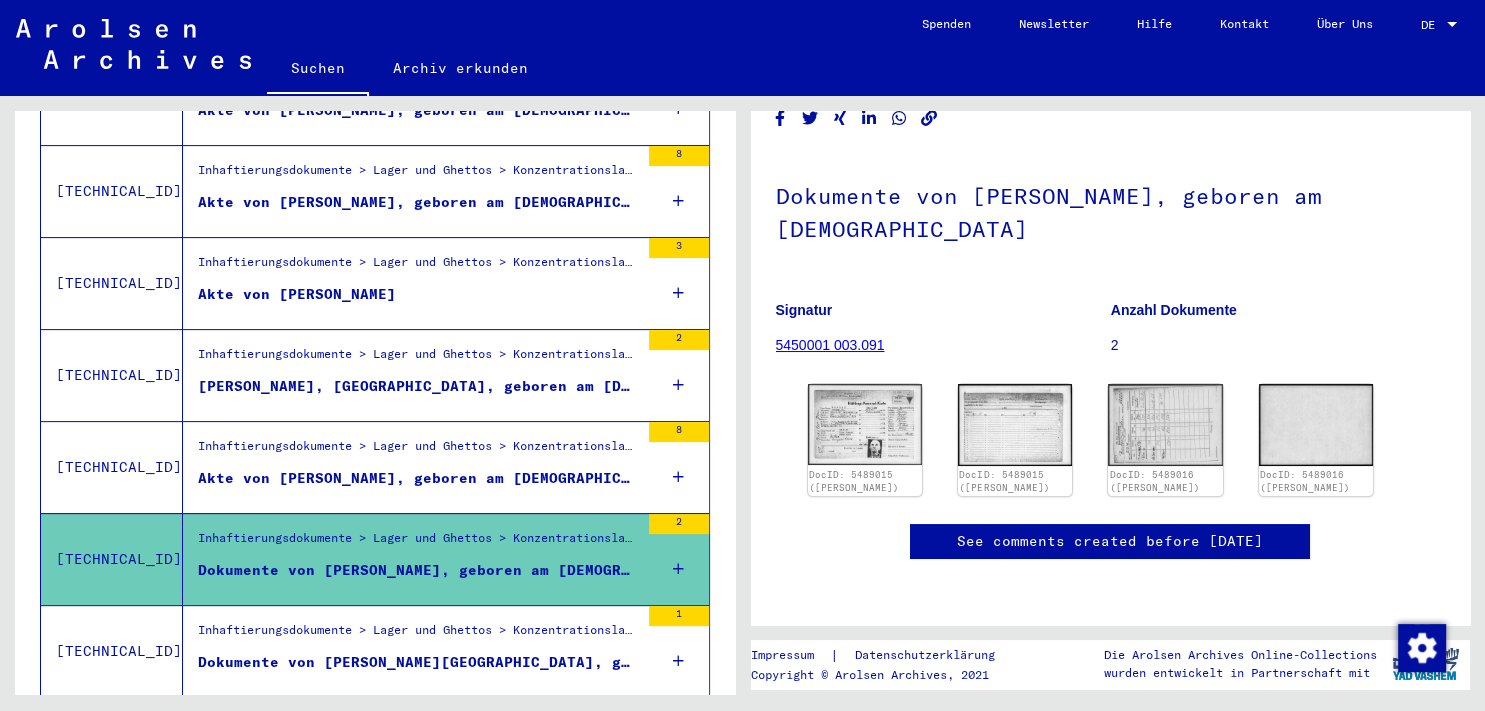 scroll, scrollTop: 221, scrollLeft: 0, axis: vertical 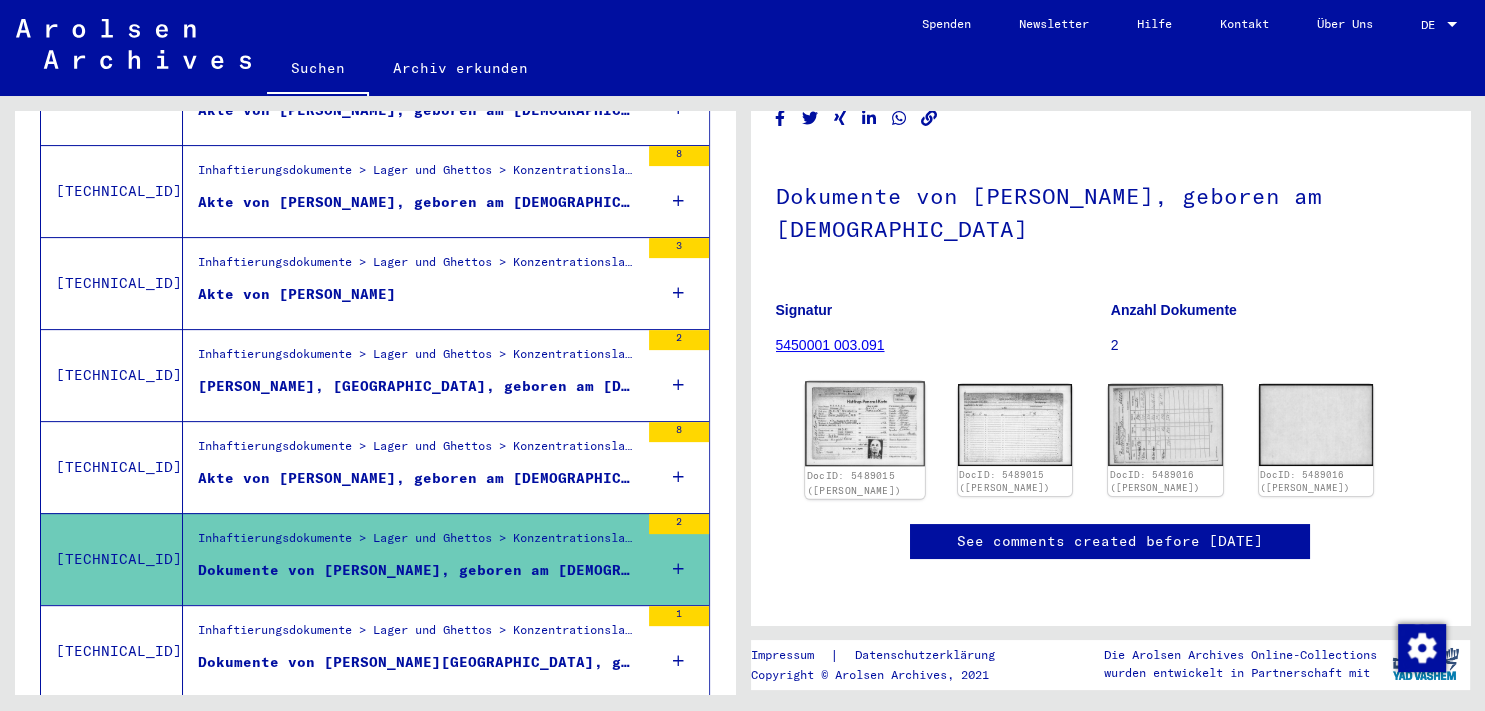 click 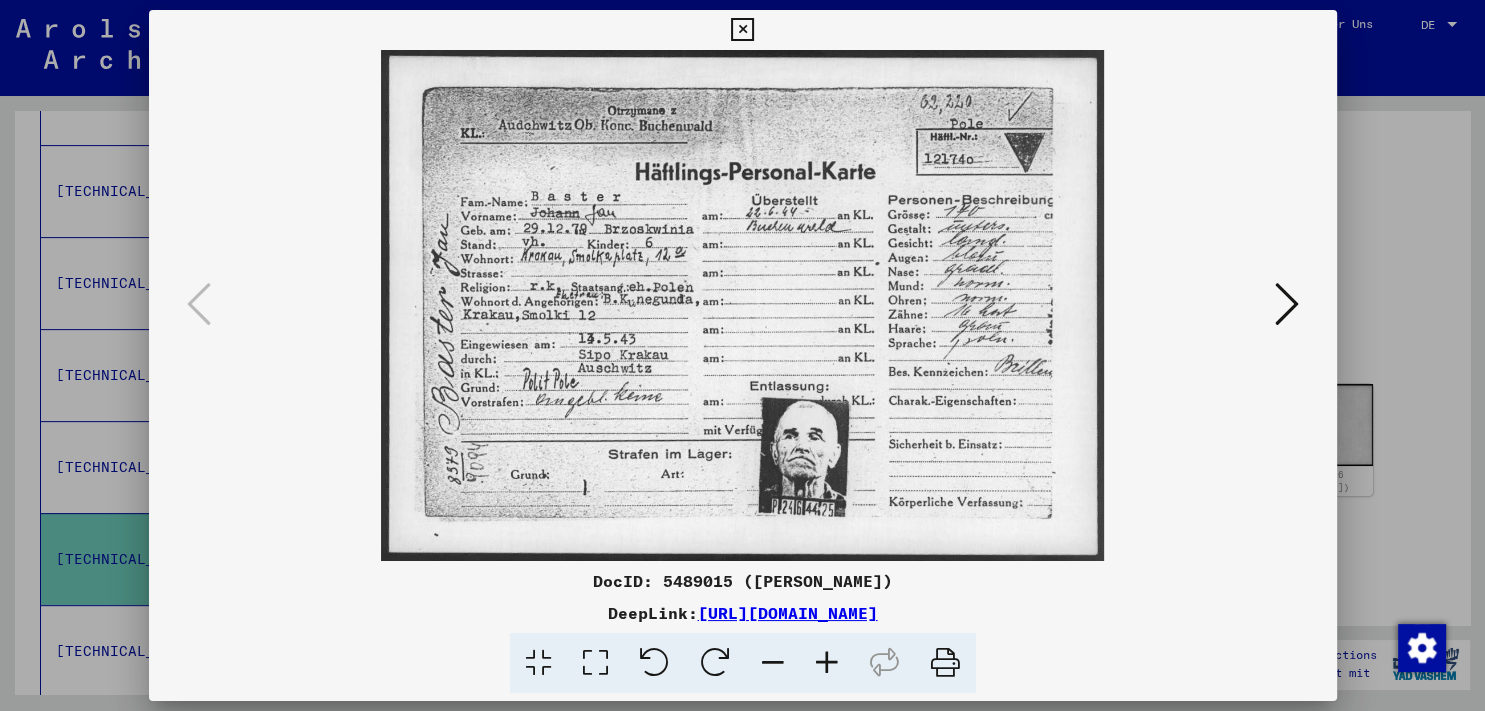 drag, startPoint x: 1321, startPoint y: 33, endPoint x: 1294, endPoint y: 40, distance: 27.89265 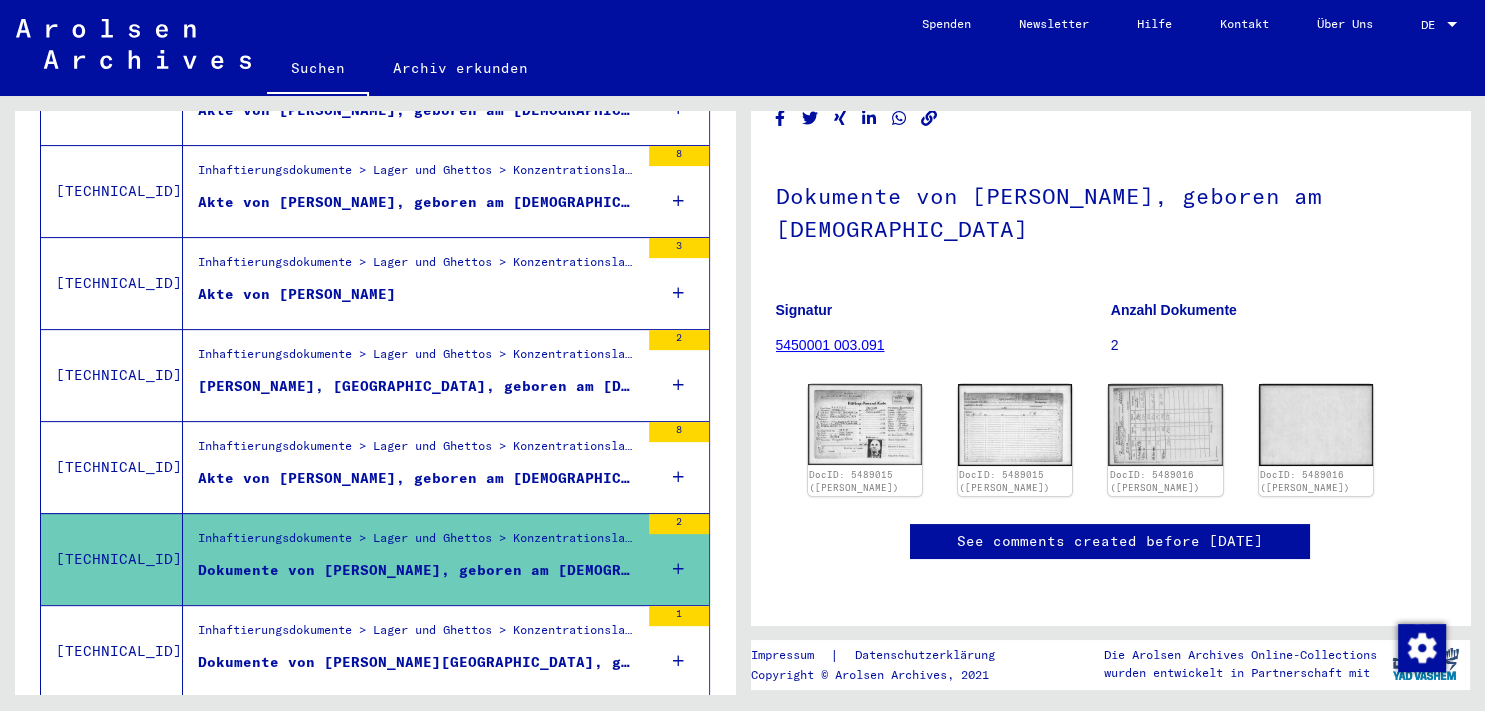 click on "Signature   Titel   [TECHNICAL_ID]  Inhaftierungsdokumente > Lager und Ghettos > Konzentrationslager [GEOGRAPHIC_DATA] > Individuelle Unterlagen Männer [GEOGRAPHIC_DATA] > Individuelle Häftlings Unterlagen - [GEOGRAPHIC_DATA] > [MEDICAL_DATA] mit Namen ab BARREGAN CRIADO Akte von [GEOGRAPHIC_DATA][PERSON_NAME], geboren am [DEMOGRAPHIC_DATA] 2  [TECHNICAL_ID]  Inhaftierungsdokumente > Lager und Ghettos > Konzentrationslager [GEOGRAPHIC_DATA] > Individuelle Unterlagen Männer [GEOGRAPHIC_DATA] > Individuelle Häftlings Unterlagen - [GEOGRAPHIC_DATA] > [MEDICAL_DATA] mit Namen ab BARREGAN CRIADO Akte von [PERSON_NAME], geboren am [DEMOGRAPHIC_DATA] 6  [TECHNICAL_ID]  Inhaftierungsdokumente > Lager und Ghettos > Konzentrationslager [GEOGRAPHIC_DATA] > Individuelle Unterlagen Männer [GEOGRAPHIC_DATA] > Individuelle Häftlings Unterlagen - [GEOGRAPHIC_DATA] > [MEDICAL_DATA] mit Namen ab BARREGAN CRIADO Akte von [GEOGRAPHIC_DATA][PERSON_NAME], geboren am [DEMOGRAPHIC_DATA] 5  [TECHNICAL_ID]  Akte von [PERSON_NAME], geboren am [DEMOGRAPHIC_DATA] 8  [TECHNICAL_ID]  Akte von [PERSON_NAME] 3  [TECHNICAL_ID]  Akte von [PERSON_NAME][GEOGRAPHIC_DATA], geboren am [DEMOGRAPHIC_DATA] 2  [TECHNICAL_ID]  8  [TECHNICAL_ID]  2 1 7" at bounding box center [375, 1066] 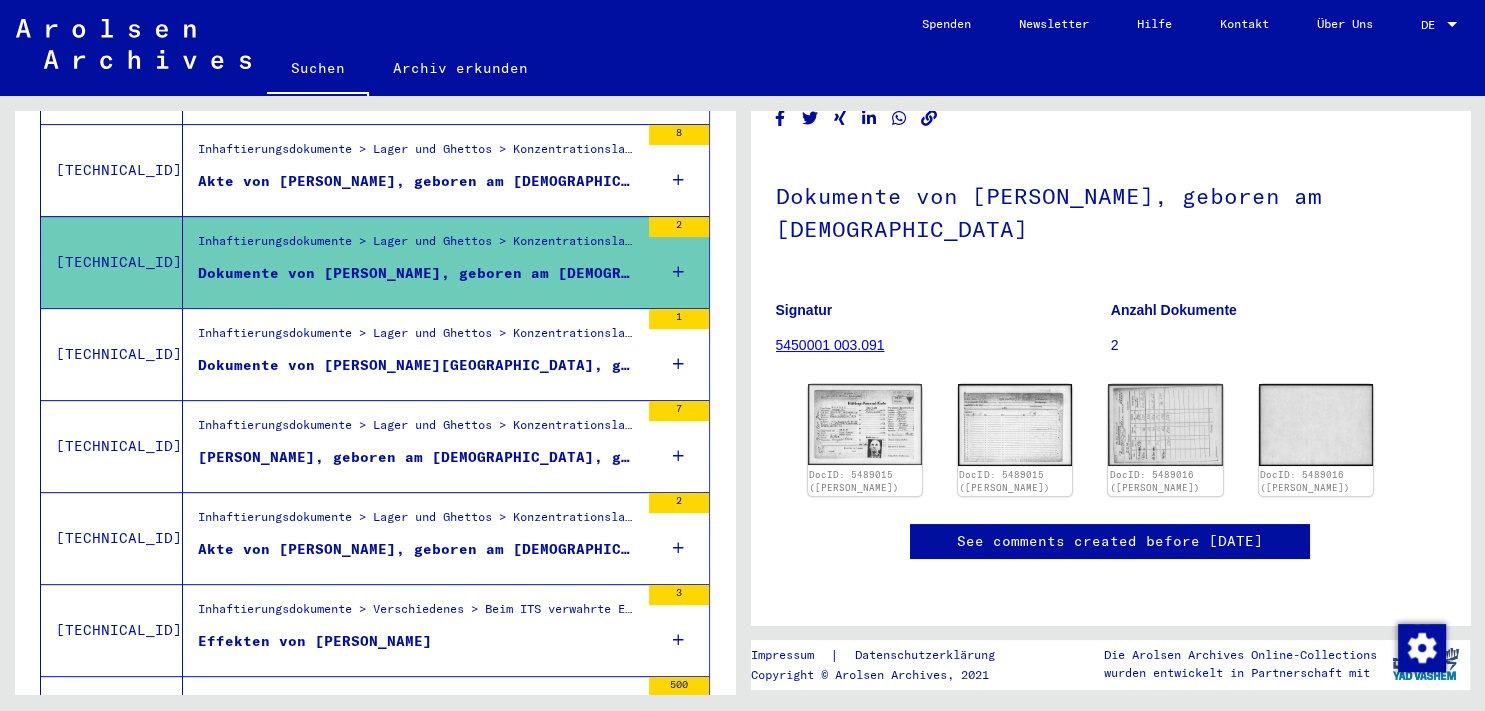 scroll, scrollTop: 1094, scrollLeft: 0, axis: vertical 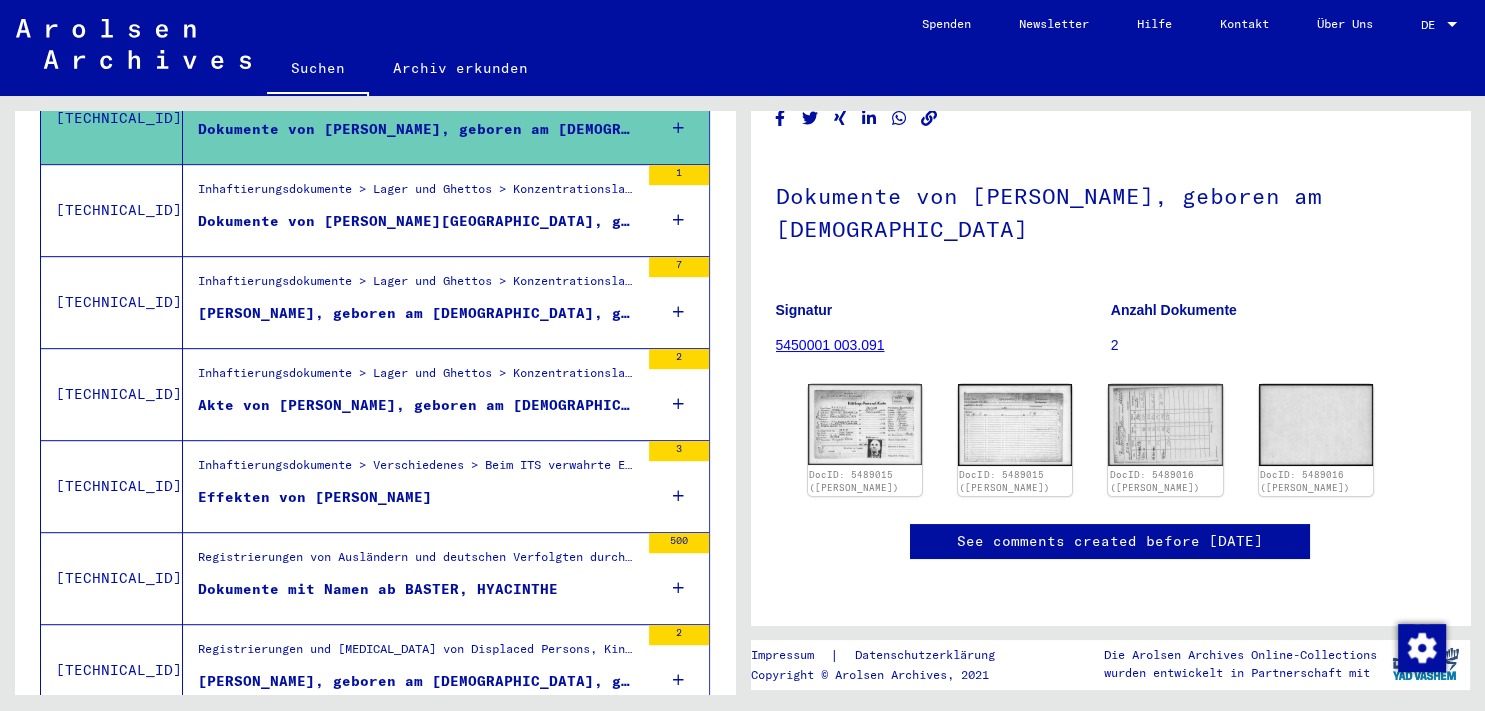 click on "Inhaftierungsdokumente > Lager und Ghettos > Konzentrationslager [GEOGRAPHIC_DATA] > Individuelle Unterlagen Männer Flossenbürg > Individuelle Häftlings Unterlagen > [MEDICAL_DATA] mit Namen ab BARTKOWIAK" at bounding box center (418, 378) 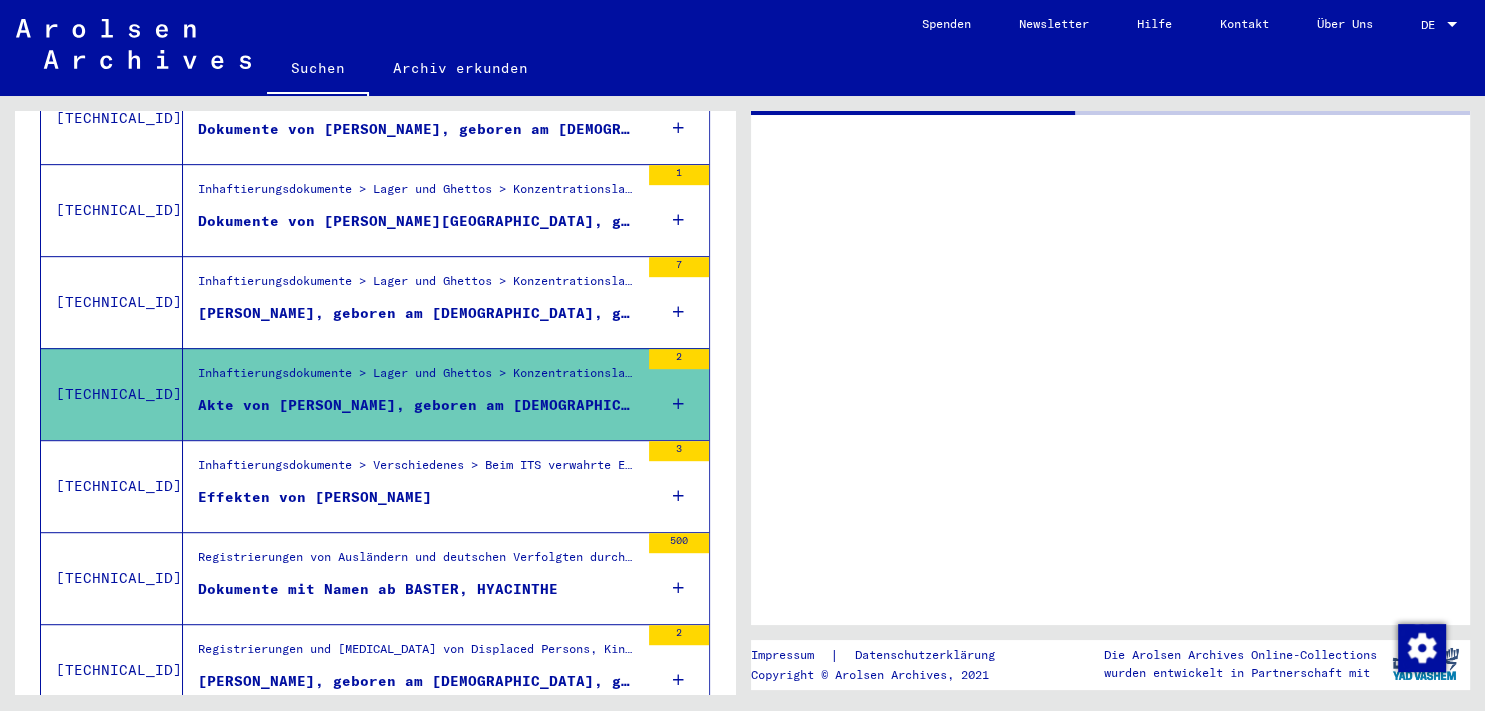 scroll, scrollTop: 0, scrollLeft: 0, axis: both 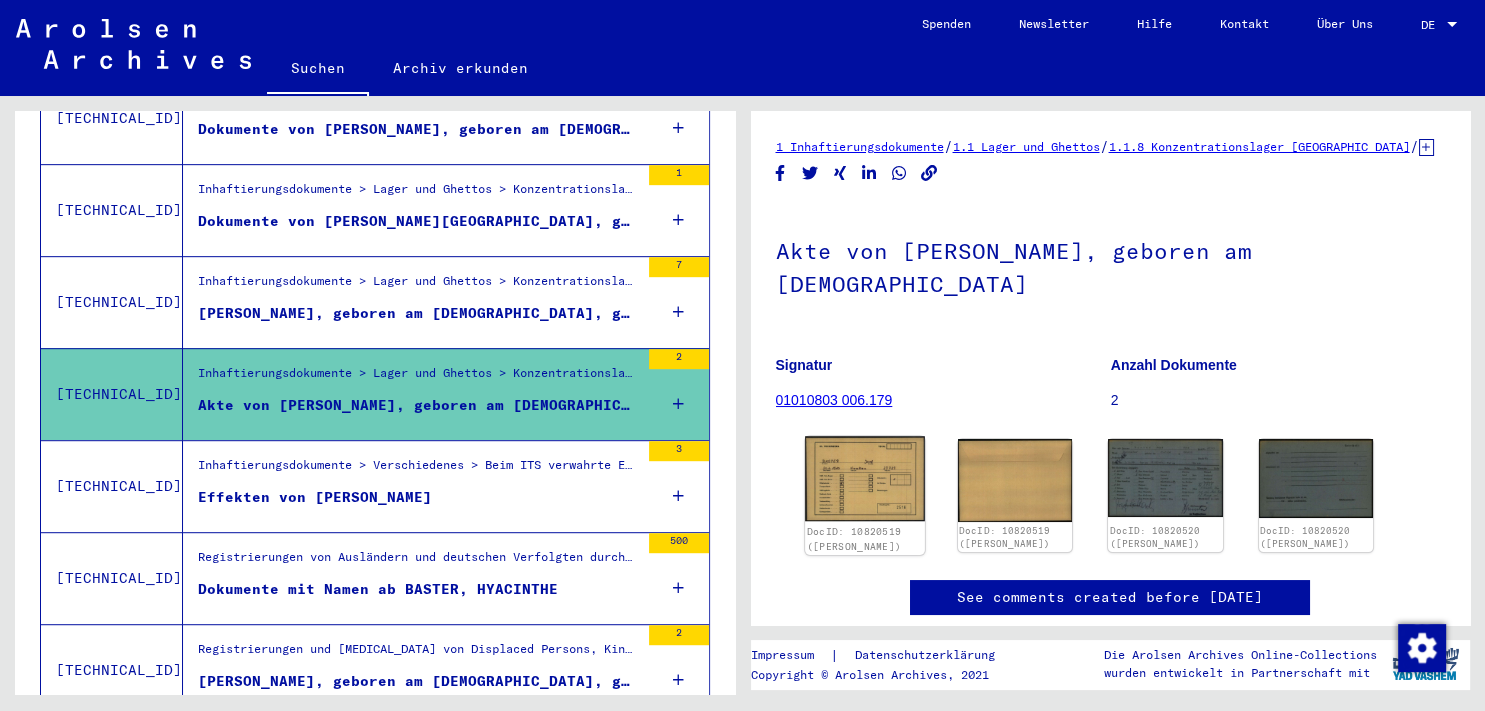 click 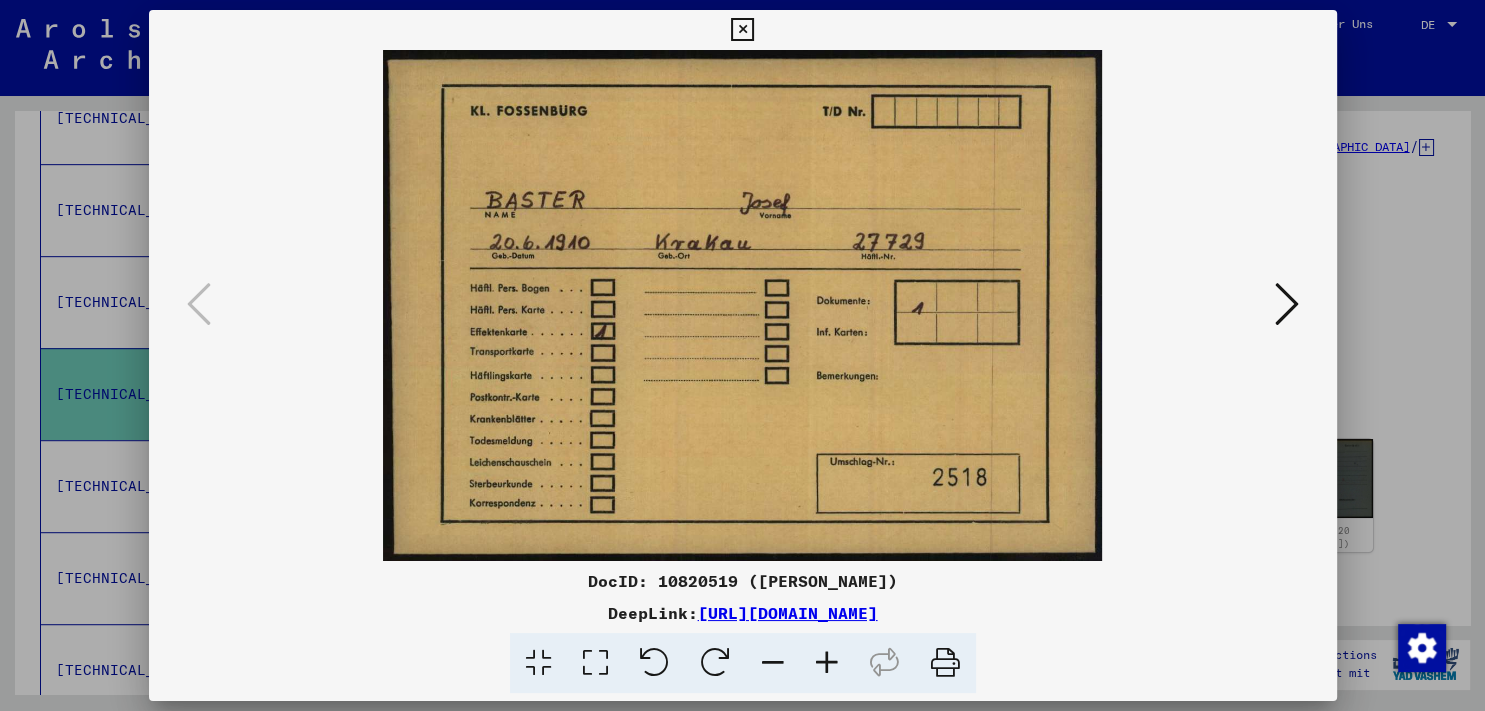 click at bounding box center (1287, 304) 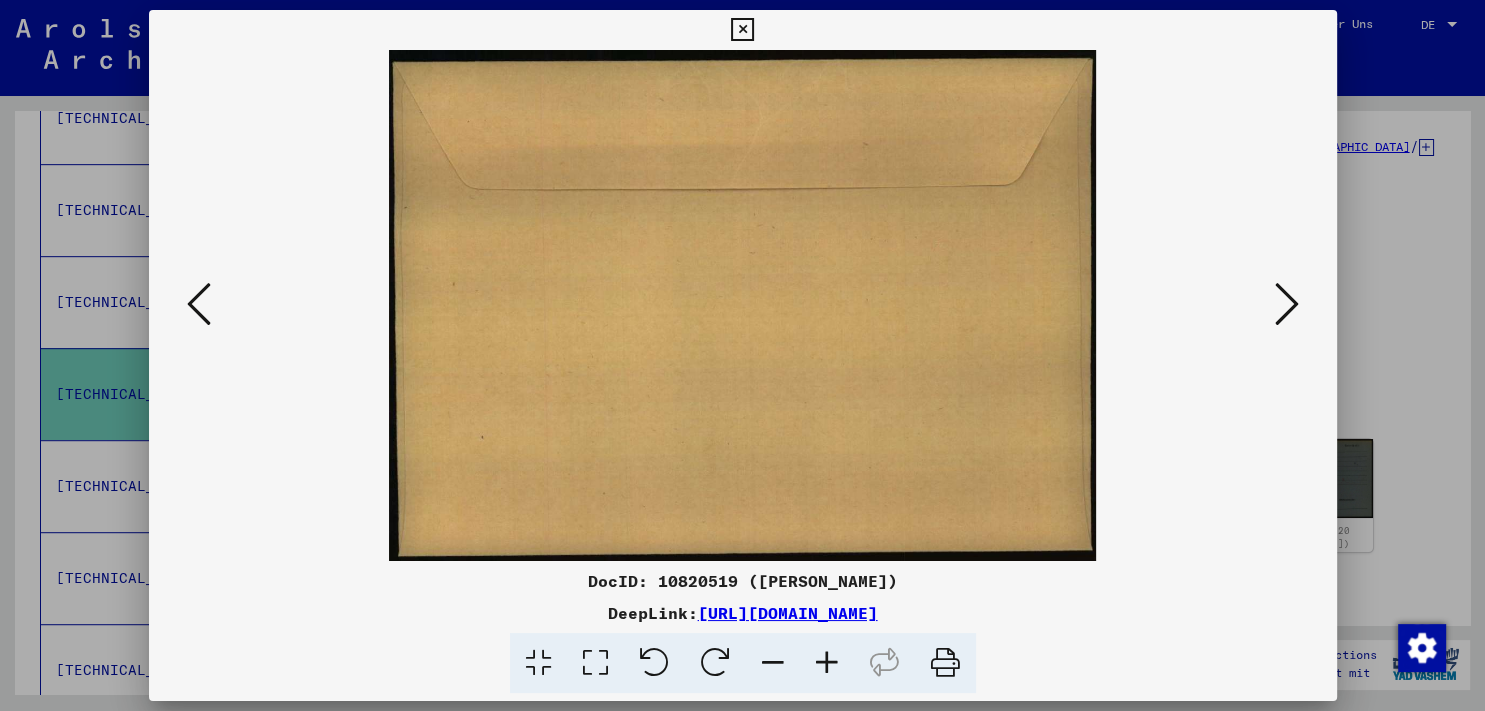 click at bounding box center [1287, 304] 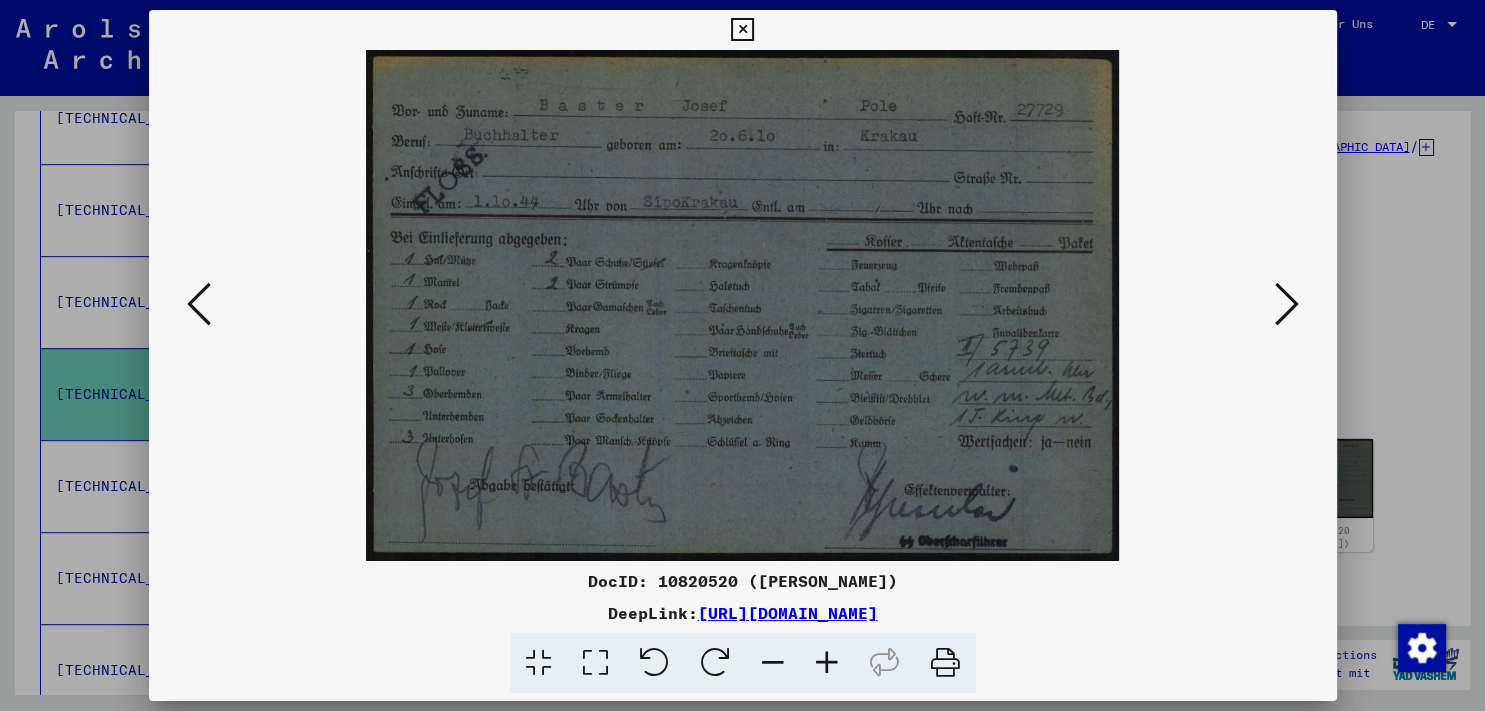 click at bounding box center (1287, 304) 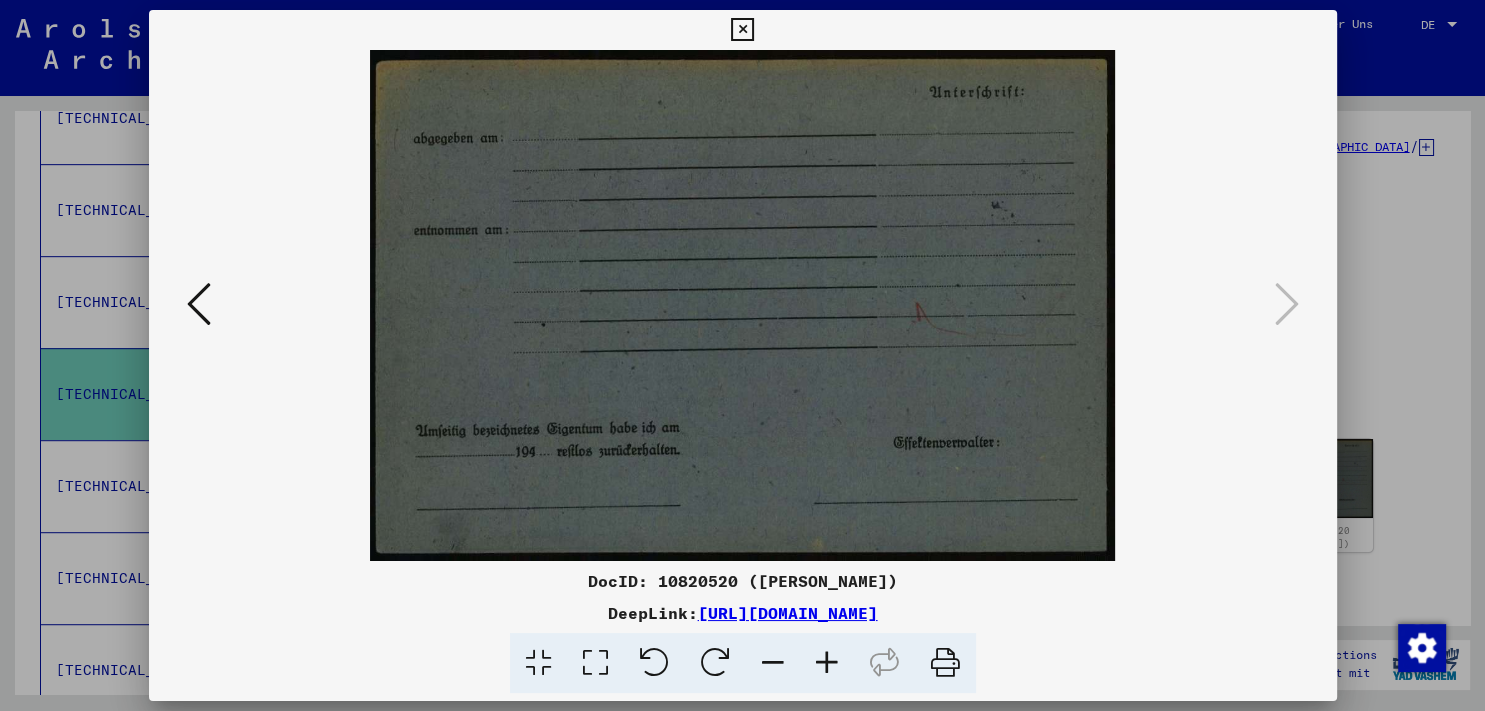 click at bounding box center (742, 30) 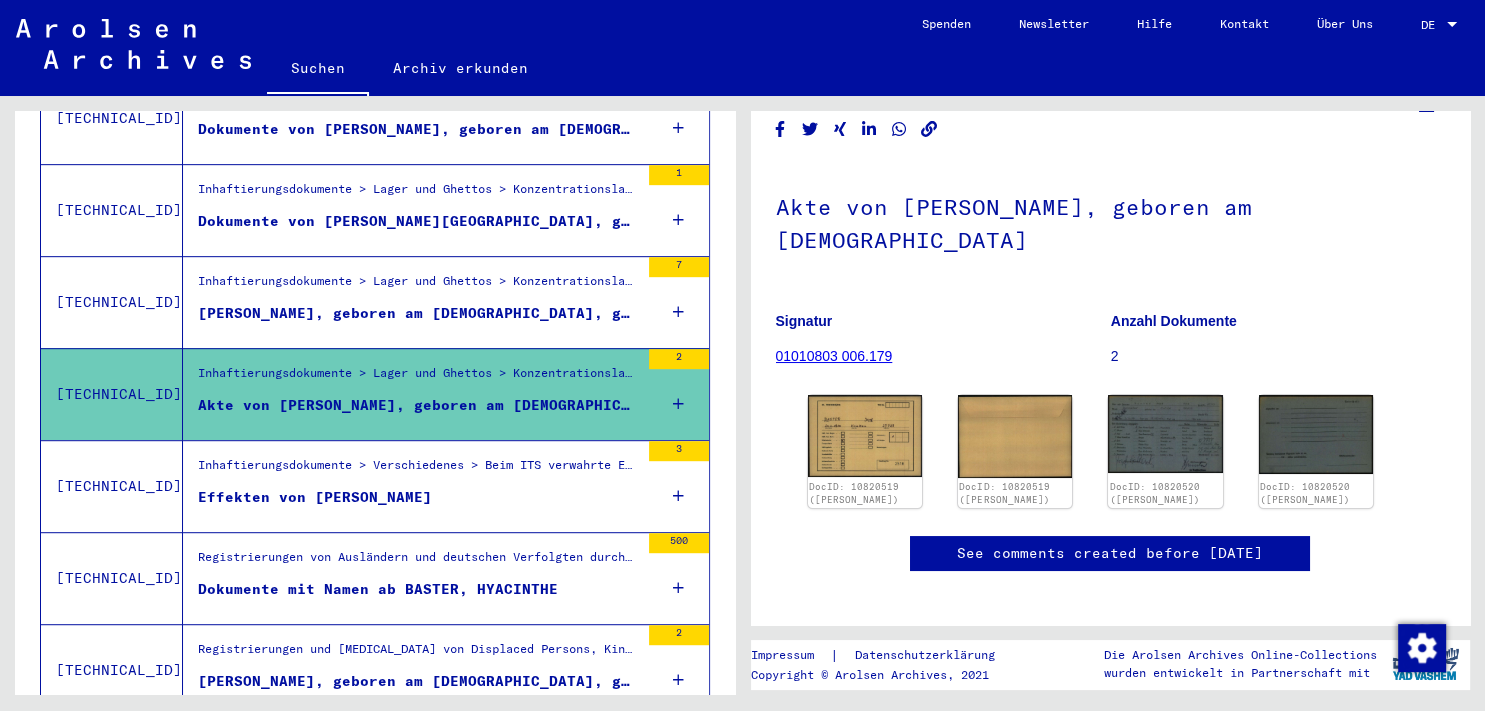 scroll, scrollTop: 0, scrollLeft: 0, axis: both 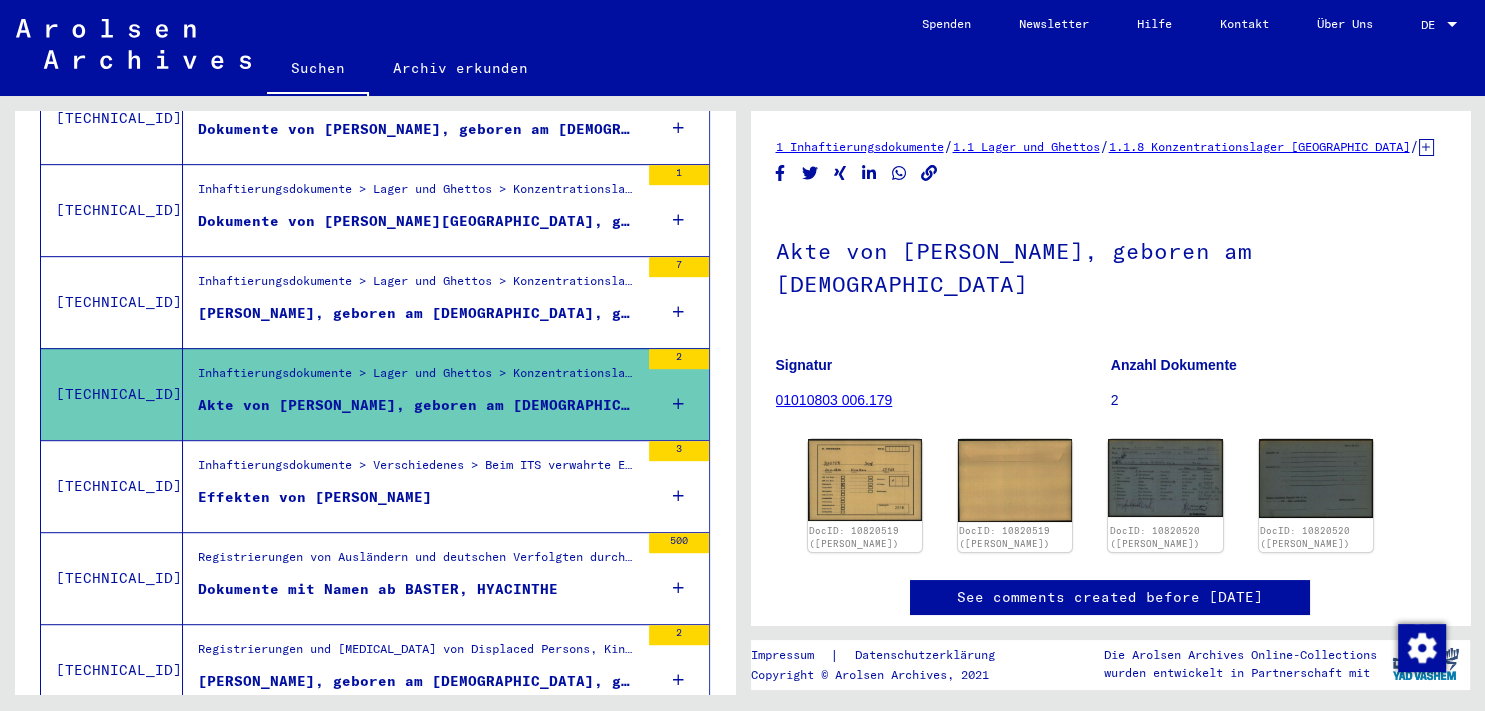 click on "Signature   Titel   [TECHNICAL_ID]  Inhaftierungsdokumente > Lager und Ghettos > Konzentrationslager [GEOGRAPHIC_DATA] > Individuelle Unterlagen Männer [GEOGRAPHIC_DATA] > Individuelle Häftlings Unterlagen - [GEOGRAPHIC_DATA] > [MEDICAL_DATA] mit Namen ab BARREGAN CRIADO Akte von [GEOGRAPHIC_DATA][PERSON_NAME], geboren am [DEMOGRAPHIC_DATA] 2  [TECHNICAL_ID]  Inhaftierungsdokumente > Lager und Ghettos > Konzentrationslager [GEOGRAPHIC_DATA] > Individuelle Unterlagen Männer [GEOGRAPHIC_DATA] > Individuelle Häftlings Unterlagen - [GEOGRAPHIC_DATA] > [MEDICAL_DATA] mit Namen ab BARREGAN CRIADO Akte von [PERSON_NAME], geboren am [DEMOGRAPHIC_DATA] 6  [TECHNICAL_ID]  Inhaftierungsdokumente > Lager und Ghettos > Konzentrationslager [GEOGRAPHIC_DATA] > Individuelle Unterlagen Männer [GEOGRAPHIC_DATA] > Individuelle Häftlings Unterlagen - [GEOGRAPHIC_DATA] > [MEDICAL_DATA] mit Namen ab BARREGAN CRIADO Akte von [GEOGRAPHIC_DATA][PERSON_NAME], geboren am [DEMOGRAPHIC_DATA] 5  [TECHNICAL_ID]  Akte von [PERSON_NAME], geboren am [DEMOGRAPHIC_DATA] 8  [TECHNICAL_ID]  Akte von [PERSON_NAME] 3  [TECHNICAL_ID]  Akte von [PERSON_NAME][GEOGRAPHIC_DATA], geboren am [DEMOGRAPHIC_DATA] 2  [TECHNICAL_ID]  8  [TECHNICAL_ID]  2 1 7" at bounding box center [375, 625] 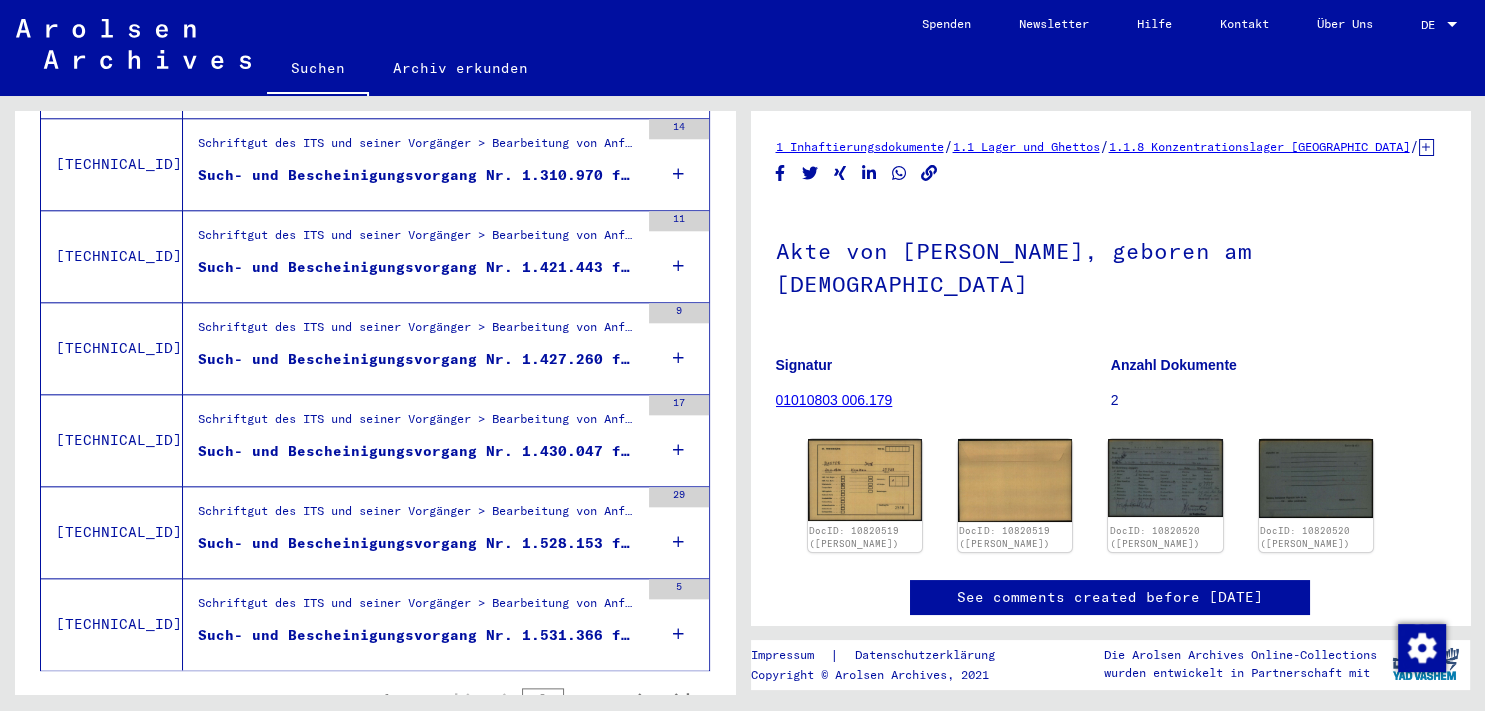 scroll, scrollTop: 2214, scrollLeft: 0, axis: vertical 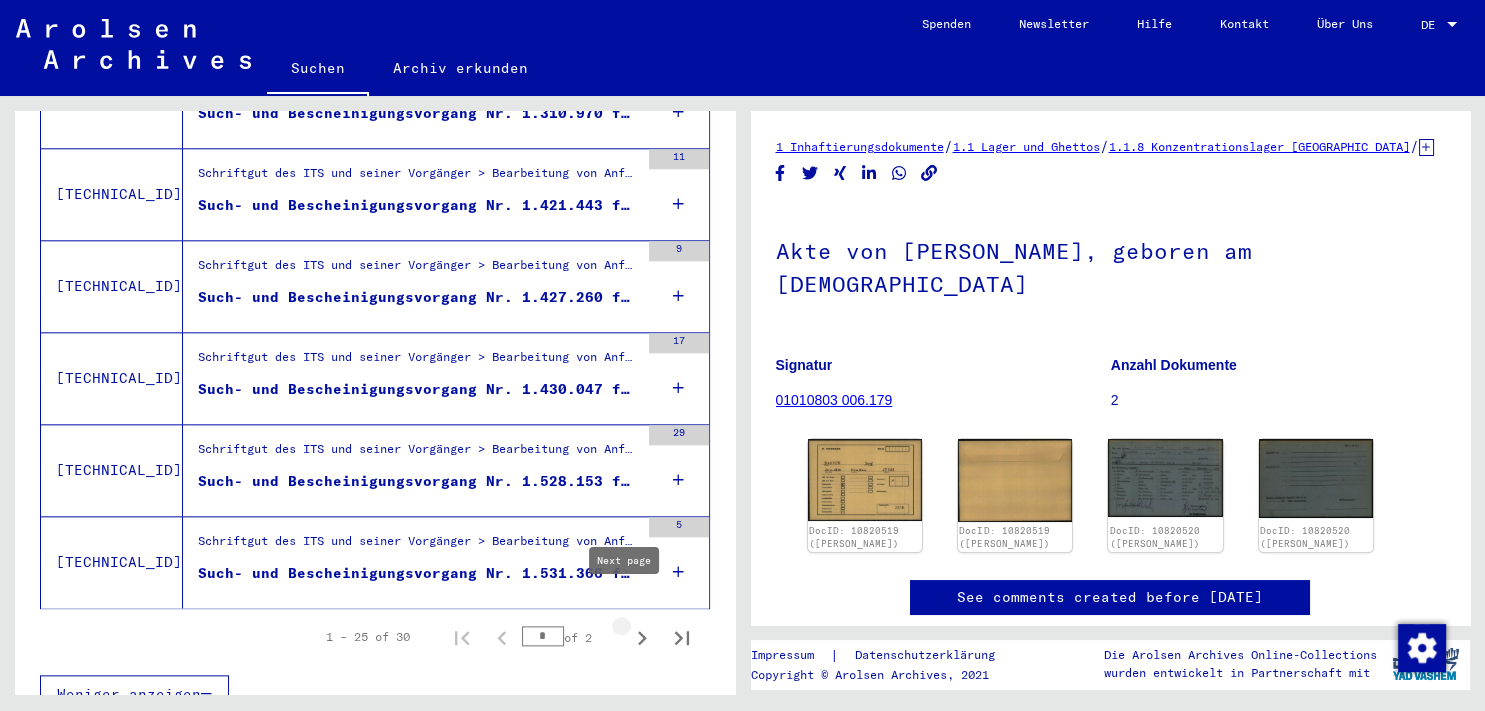 click 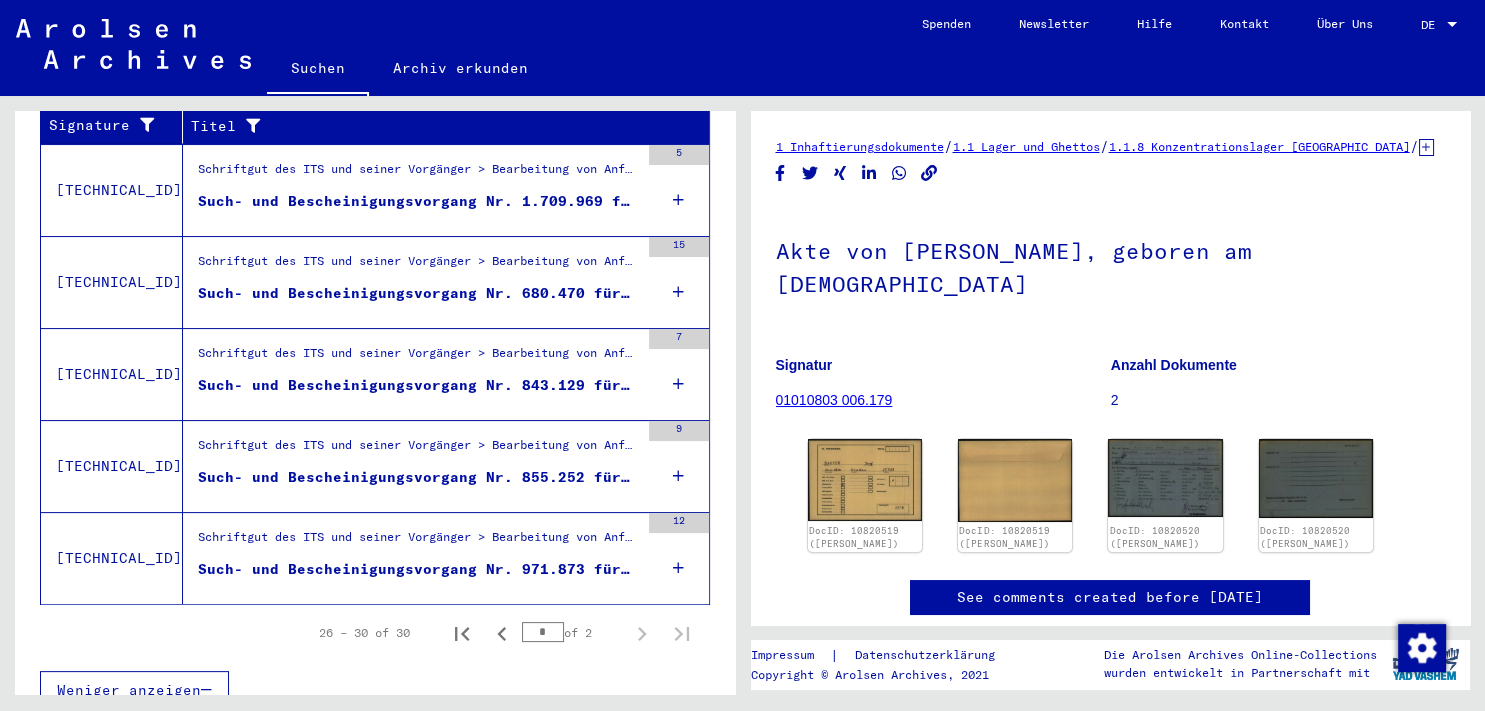scroll, scrollTop: 0, scrollLeft: 0, axis: both 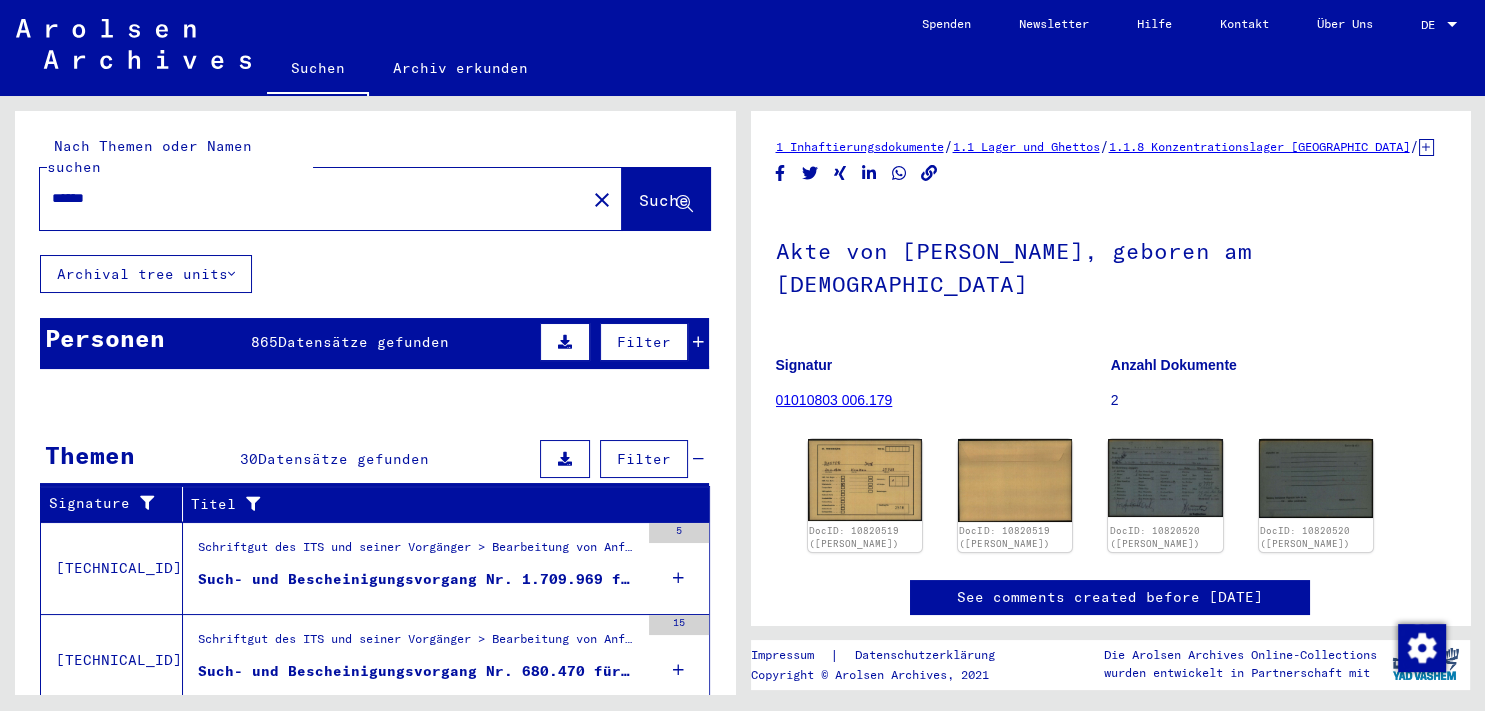 click on "******" at bounding box center [313, 198] 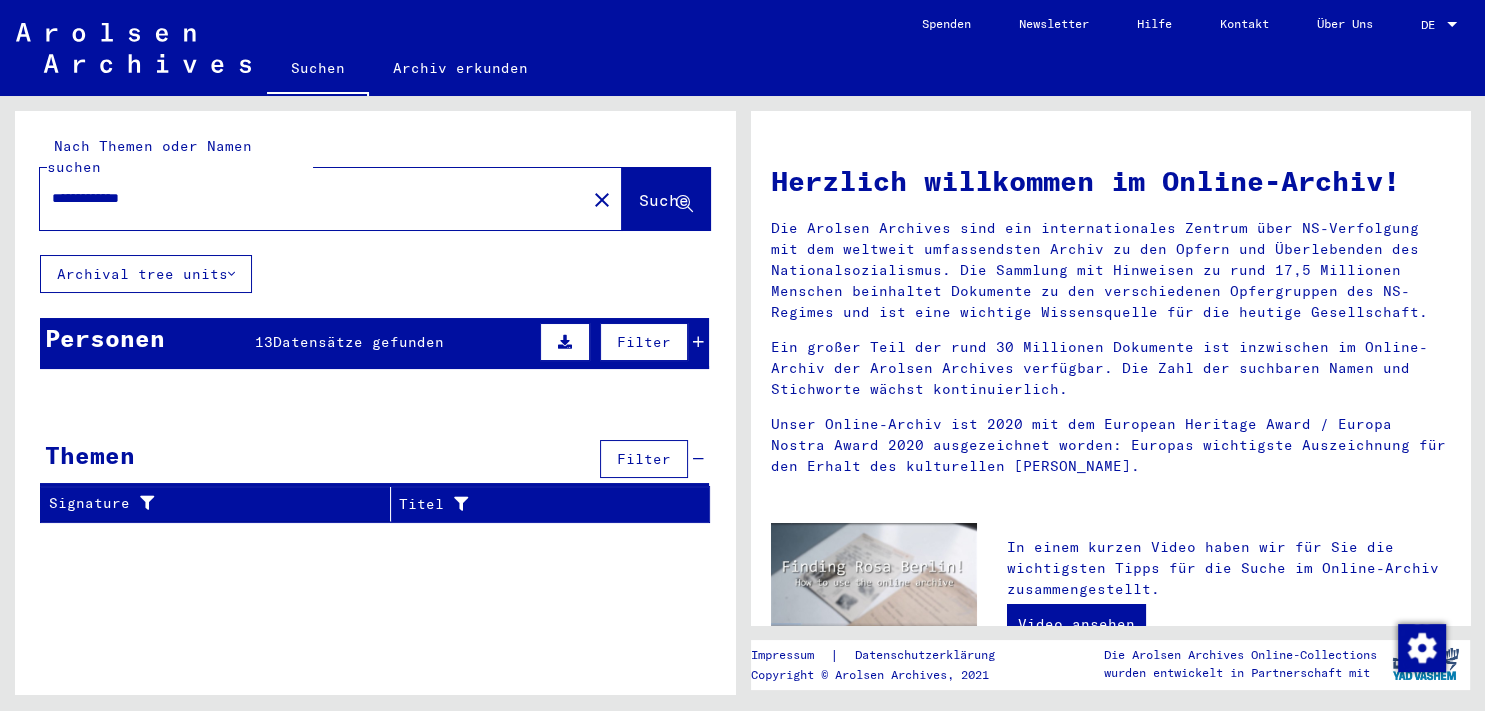 click on "**********" at bounding box center (307, 198) 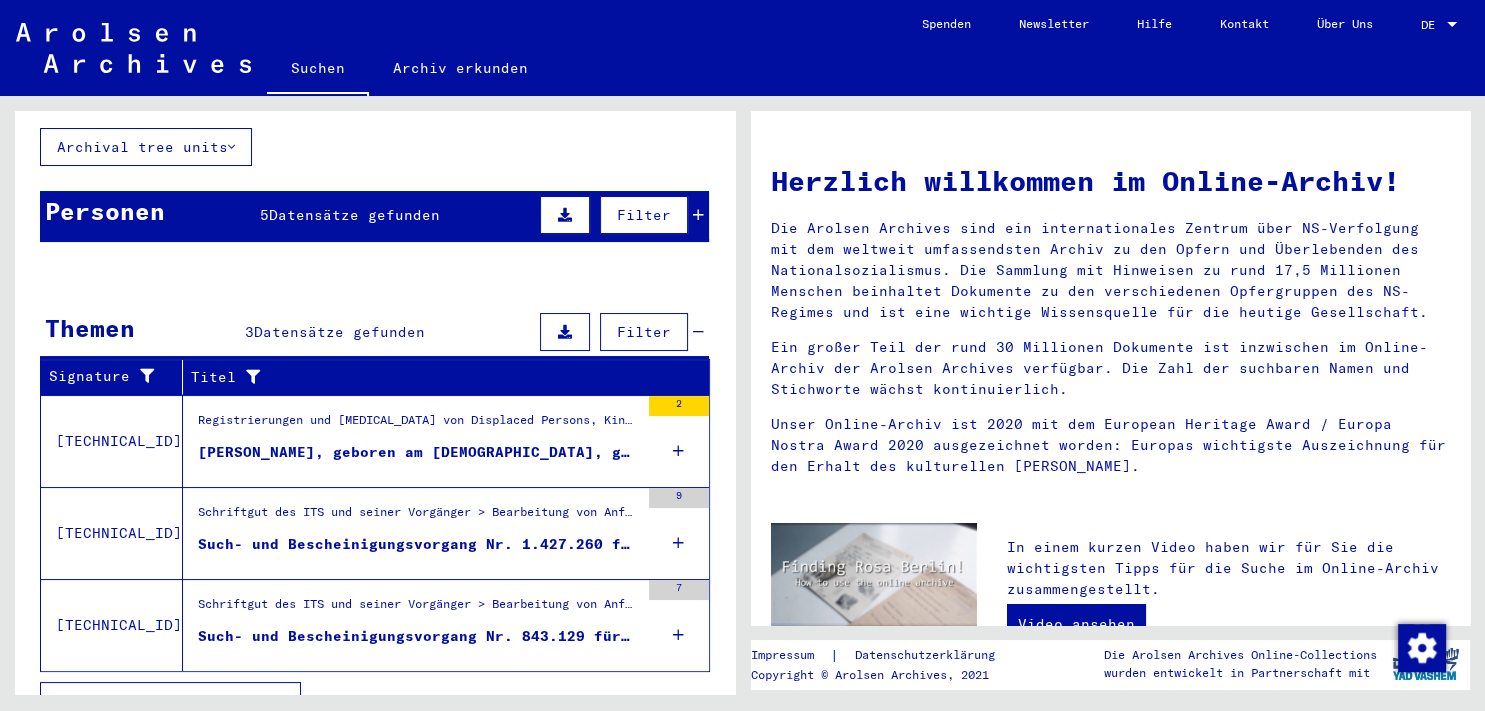 scroll, scrollTop: 138, scrollLeft: 0, axis: vertical 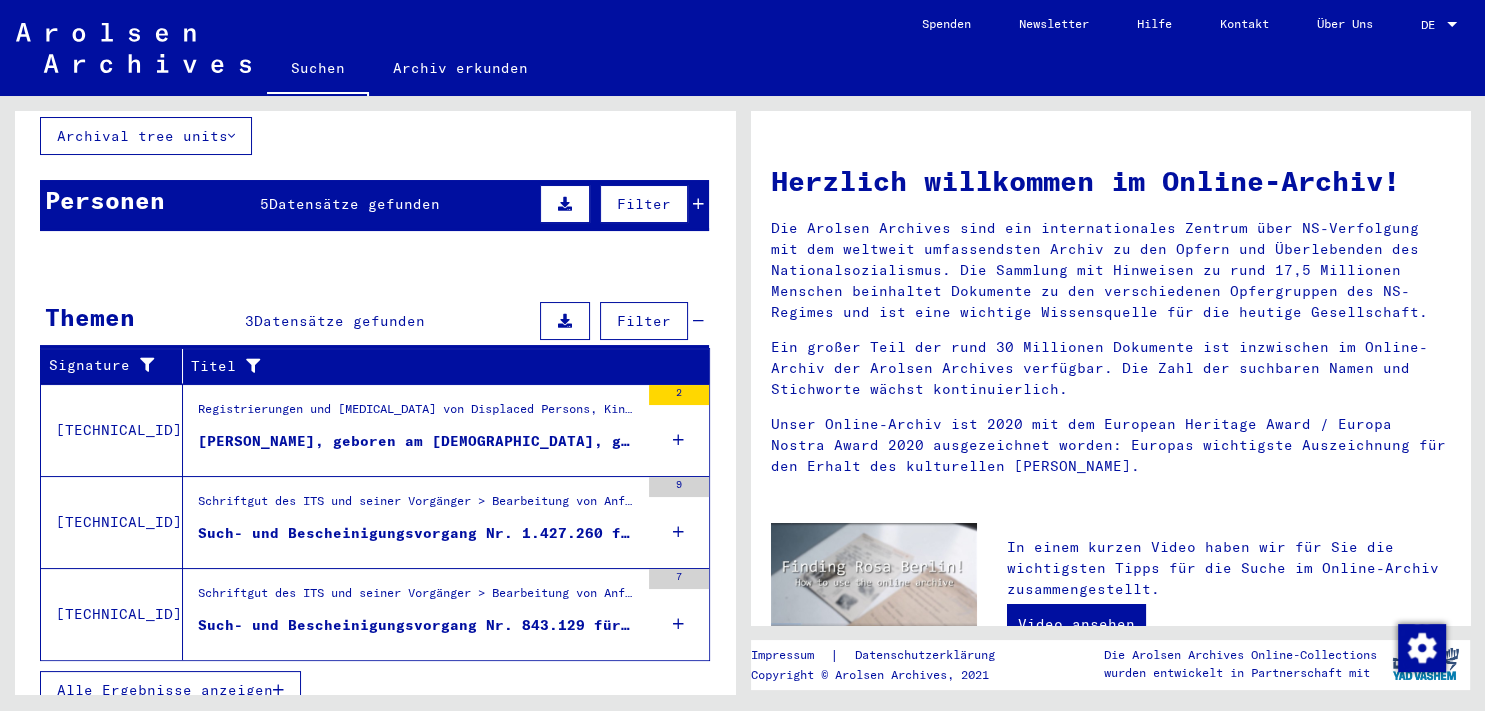 click on "[PERSON_NAME], geboren am [DEMOGRAPHIC_DATA], geboren in [GEOGRAPHIC_DATA]" at bounding box center (418, 441) 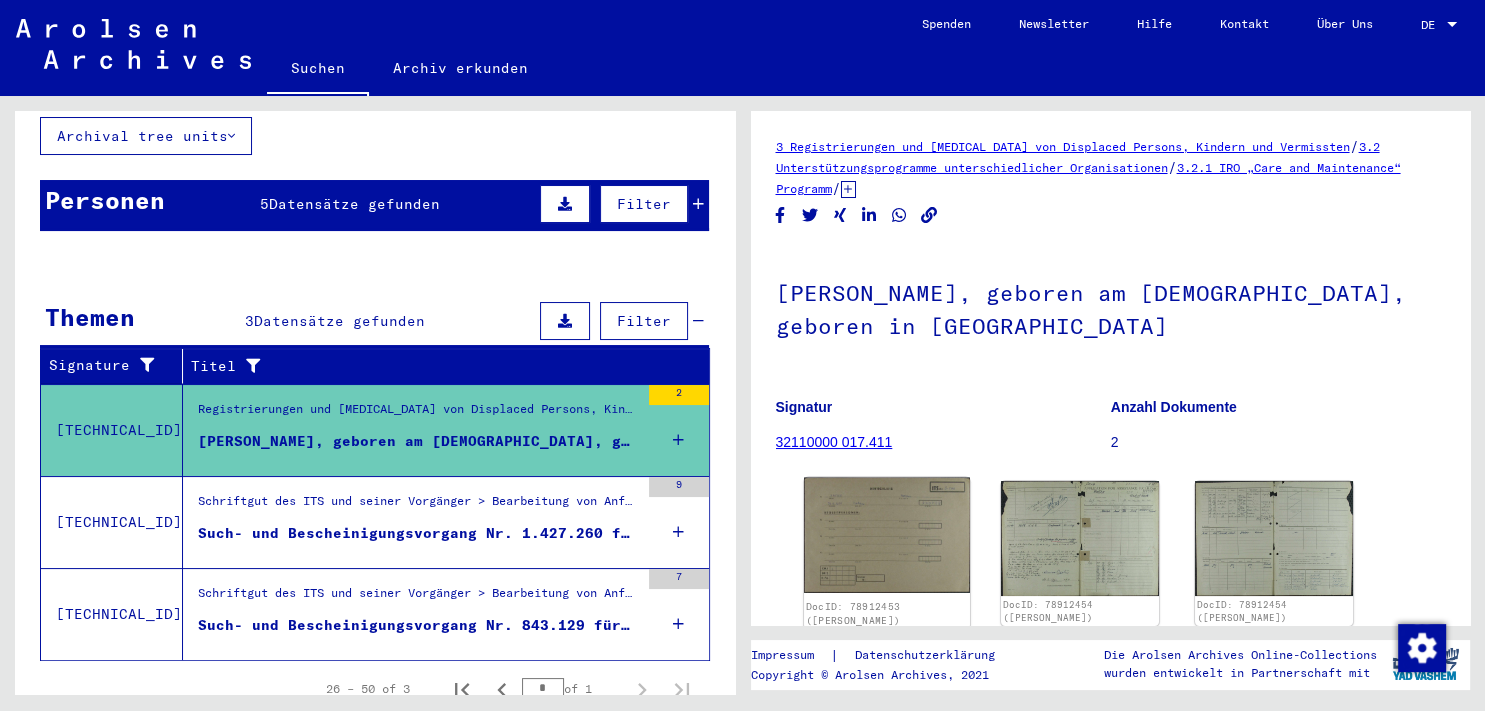 click 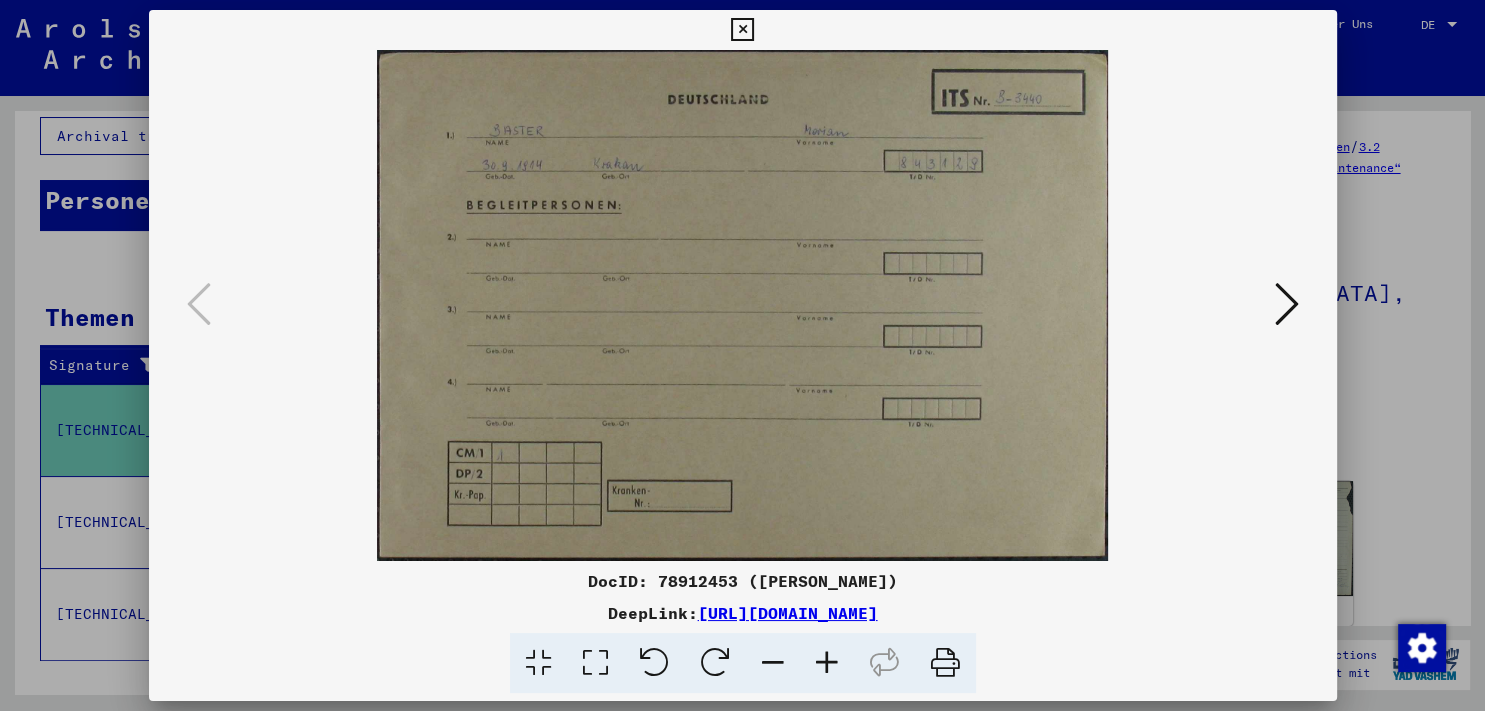 click at bounding box center (1287, 304) 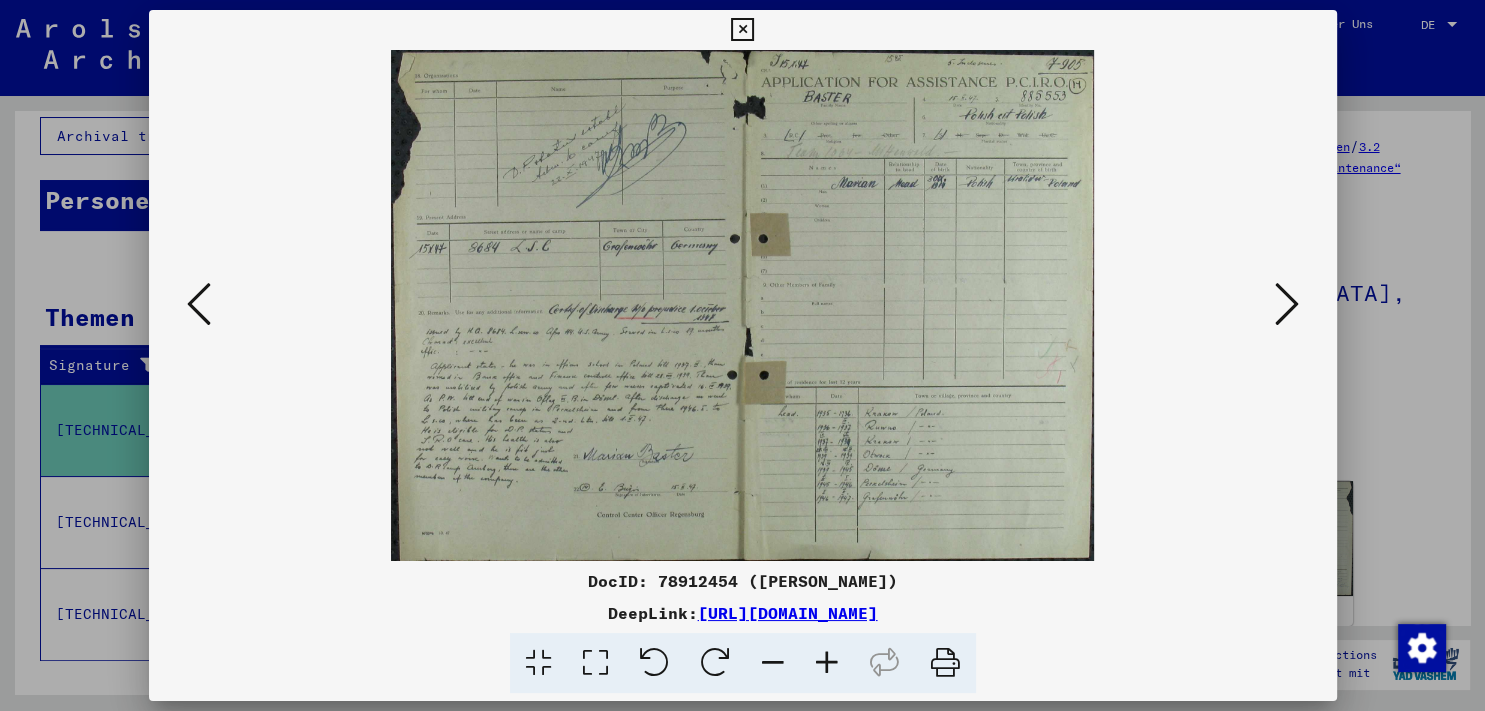 click at bounding box center (742, 30) 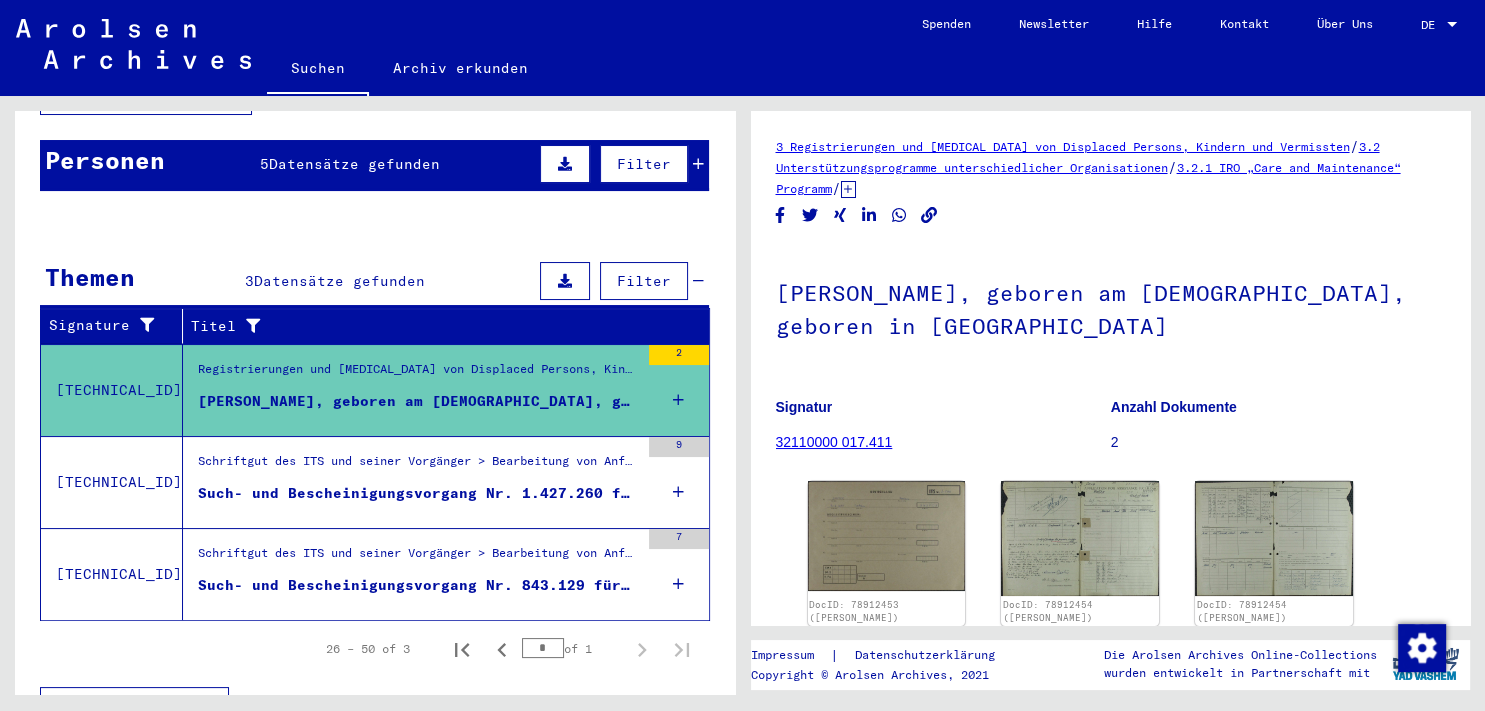 scroll, scrollTop: 194, scrollLeft: 0, axis: vertical 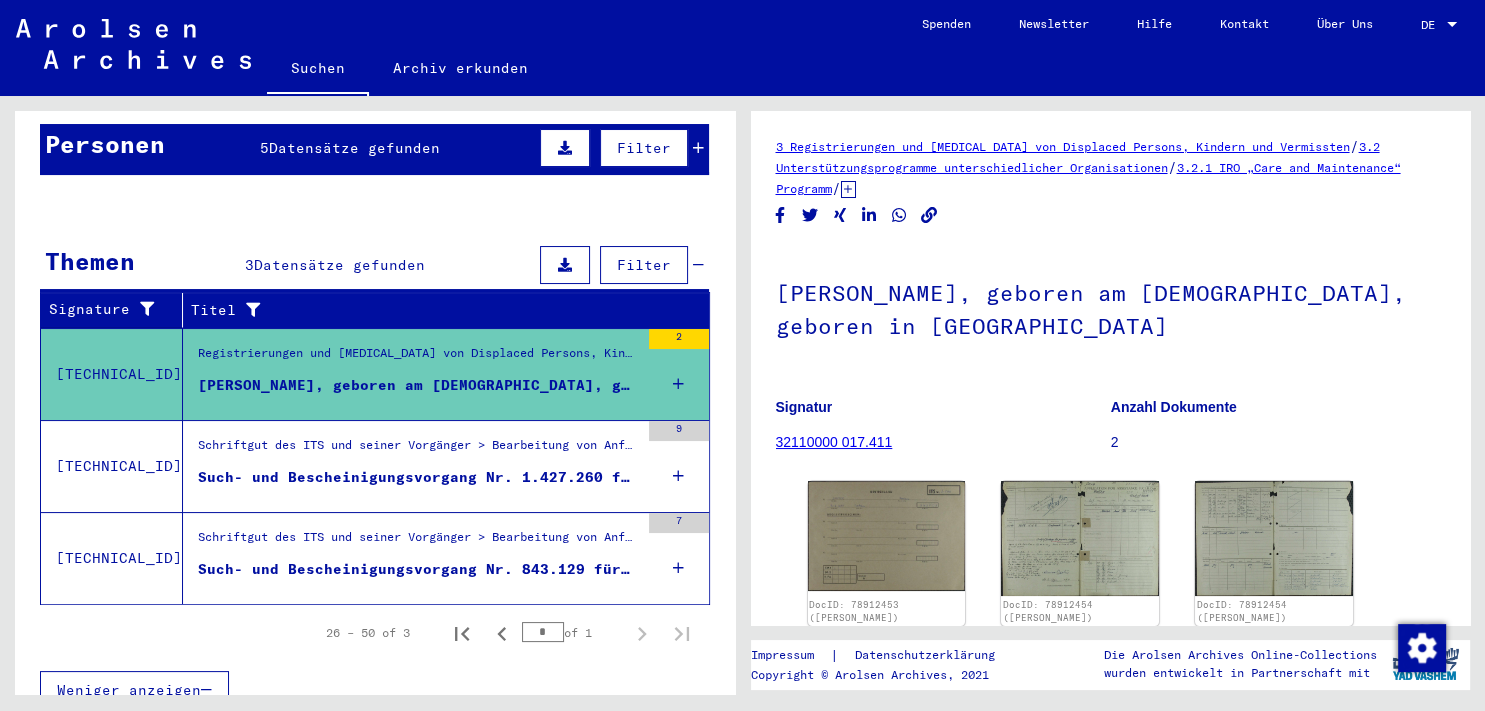 click on "Such- und Bescheinigungsvorgang Nr. 1.427.260 für [PERSON_NAME] geboren [DEMOGRAPHIC_DATA]" at bounding box center [418, 482] 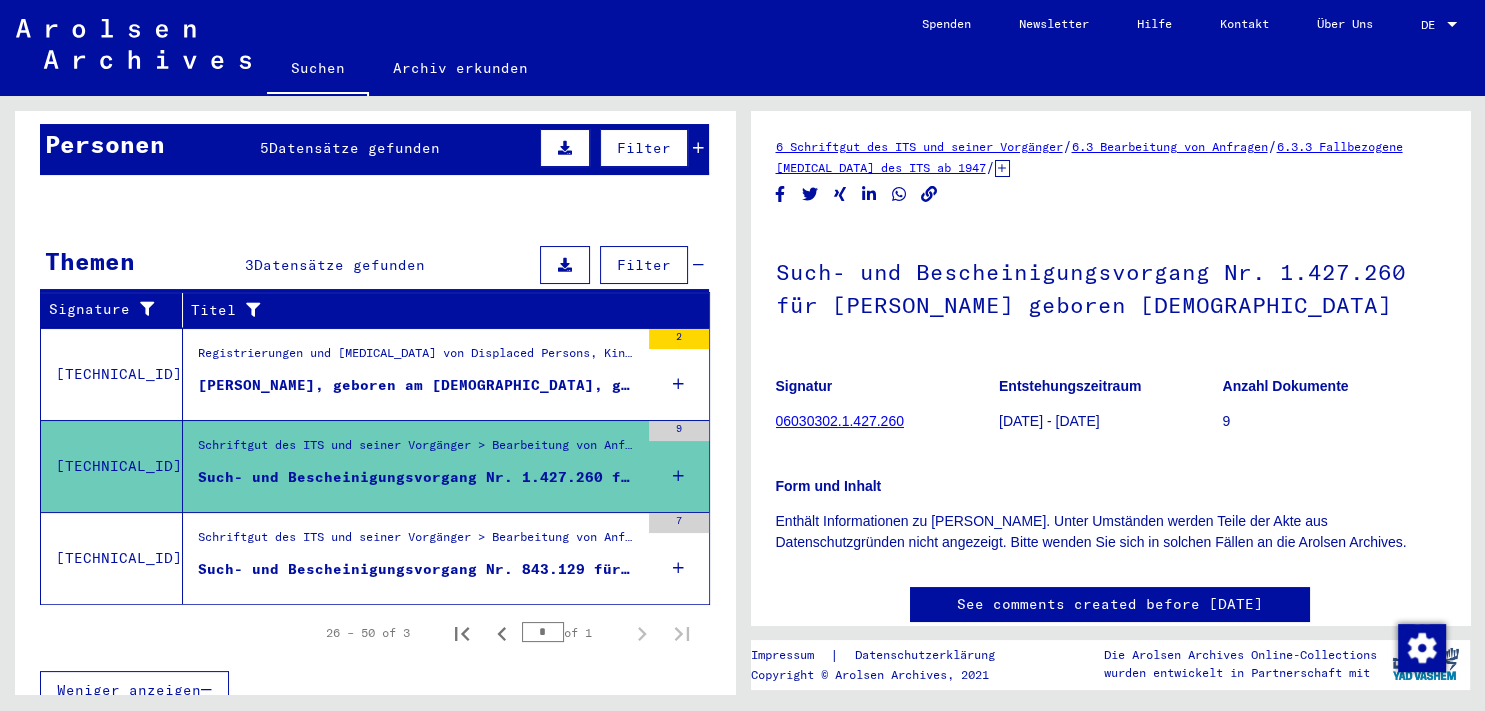 click on "Such- und Bescheinigungsvorgang Nr. 843.129 für [PERSON_NAME][GEOGRAPHIC_DATA] geboren [DEMOGRAPHIC_DATA]" at bounding box center (418, 569) 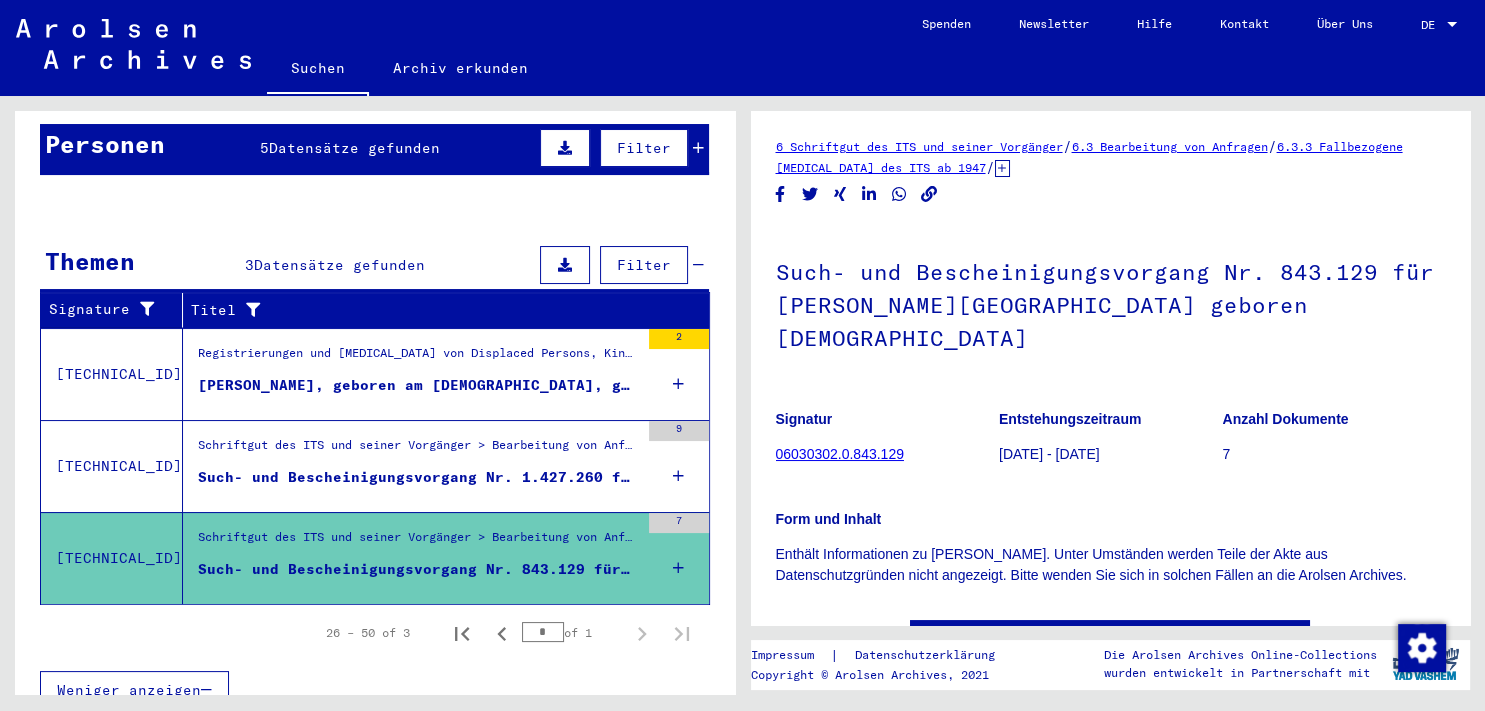 click on "Archiv erkunden" 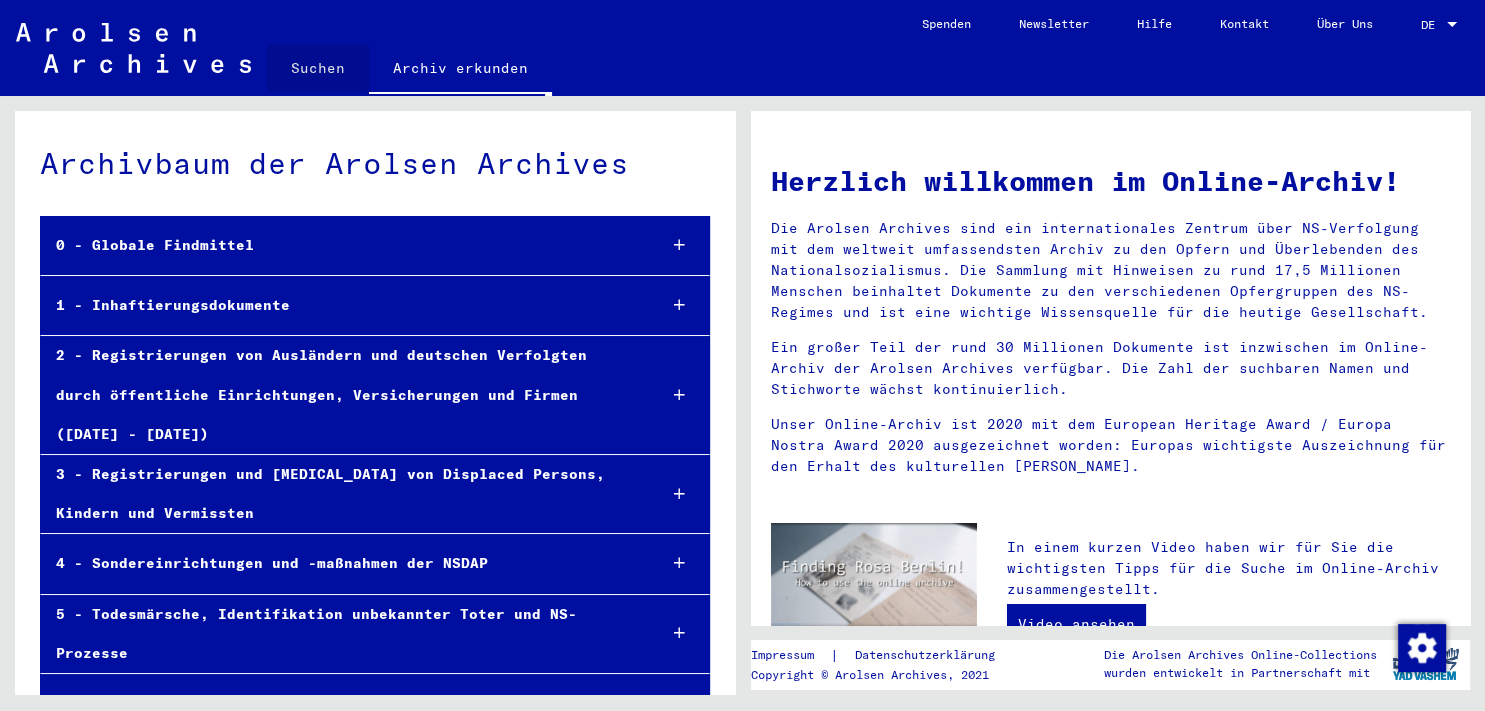 click on "Suchen" 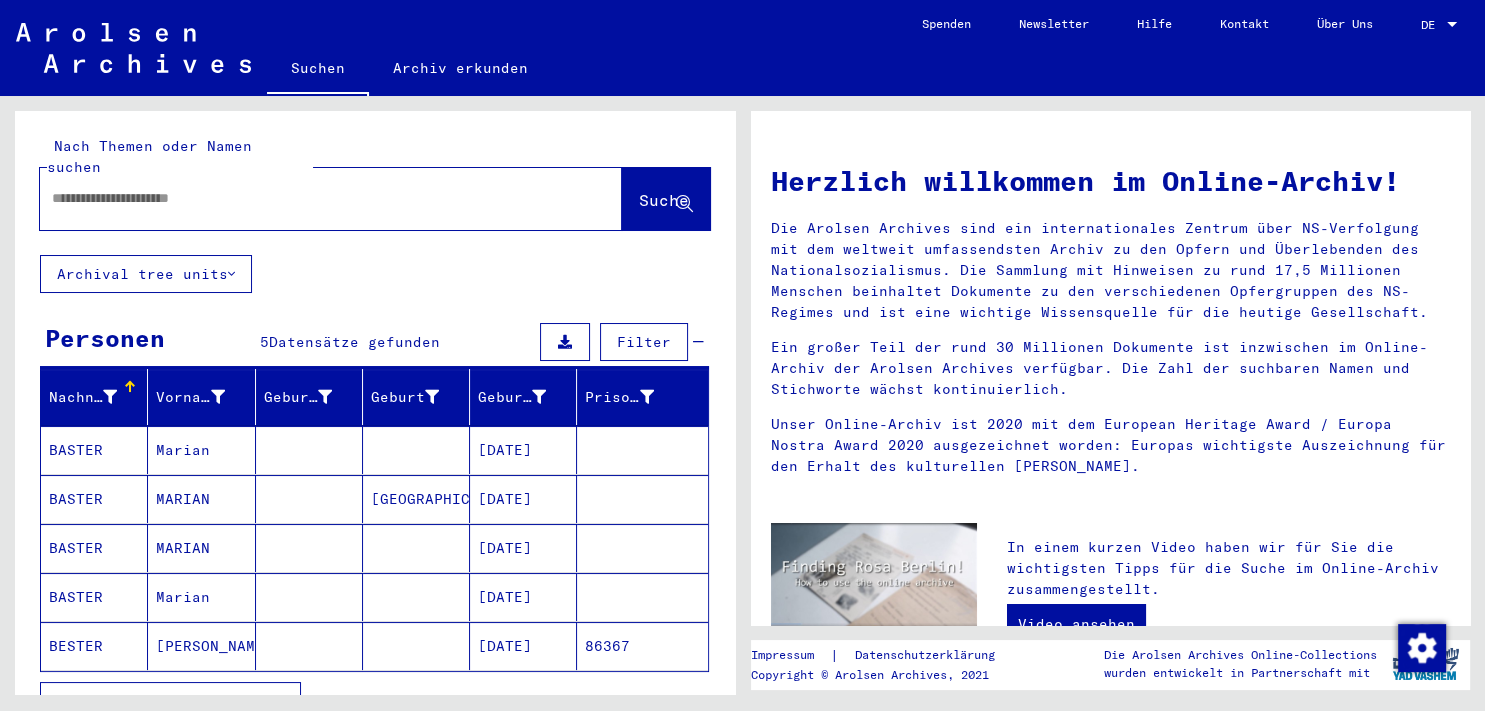 click on "[DATE]" at bounding box center (523, 646) 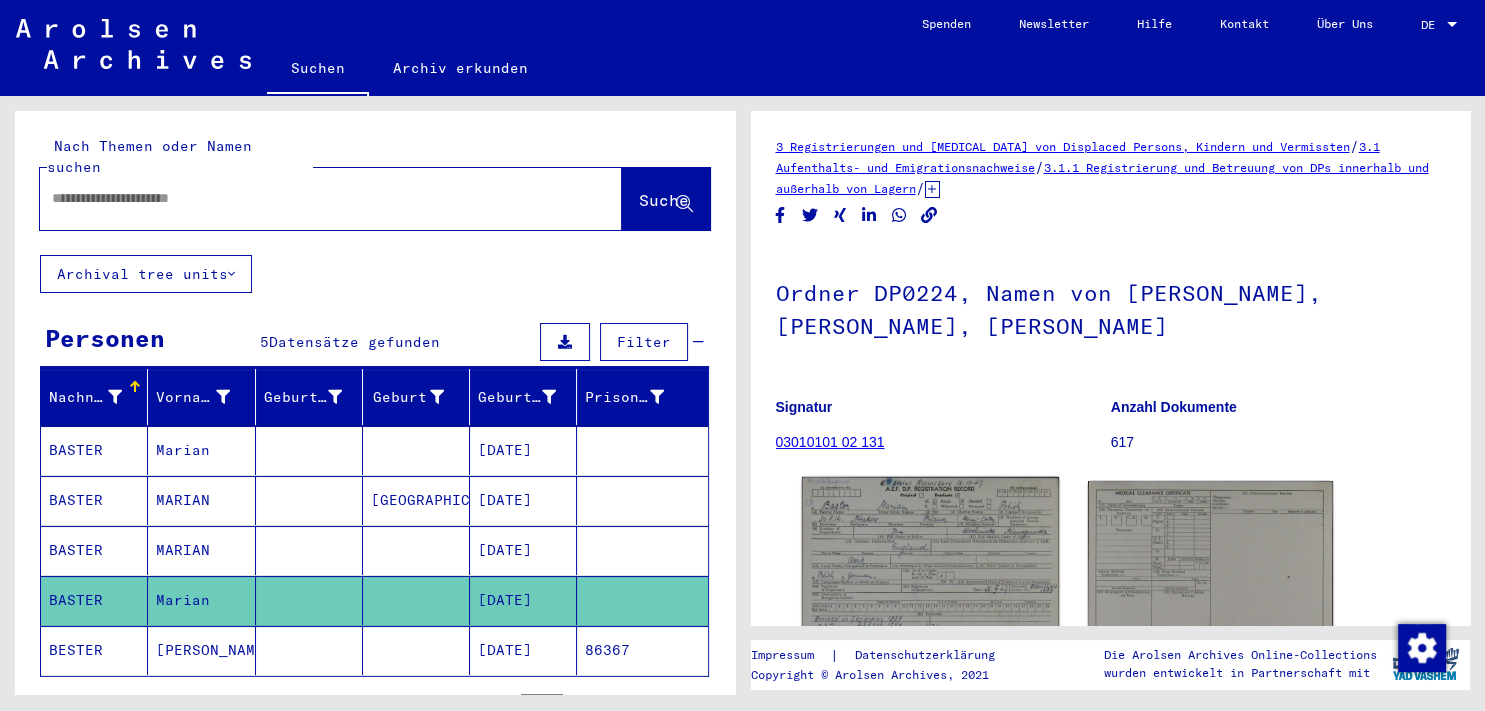 scroll, scrollTop: 110, scrollLeft: 0, axis: vertical 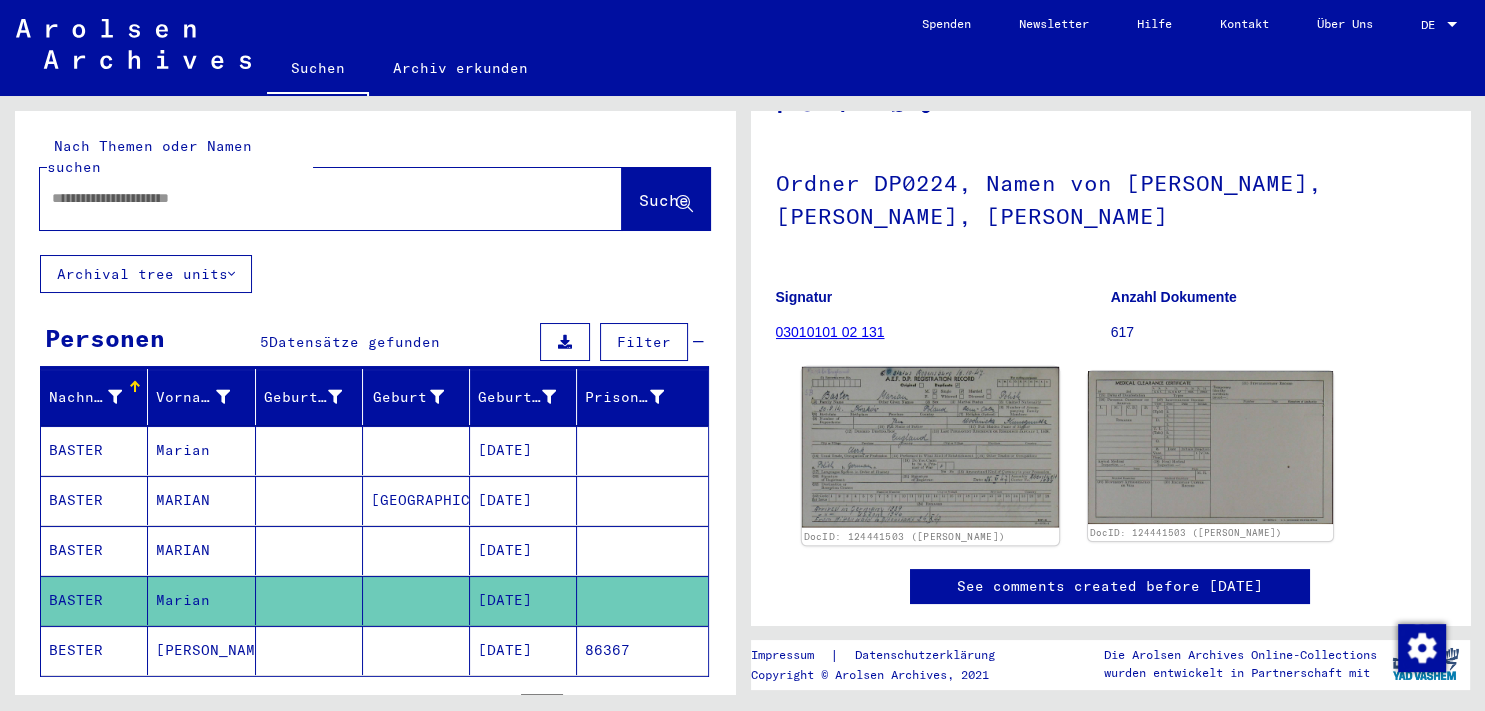 click 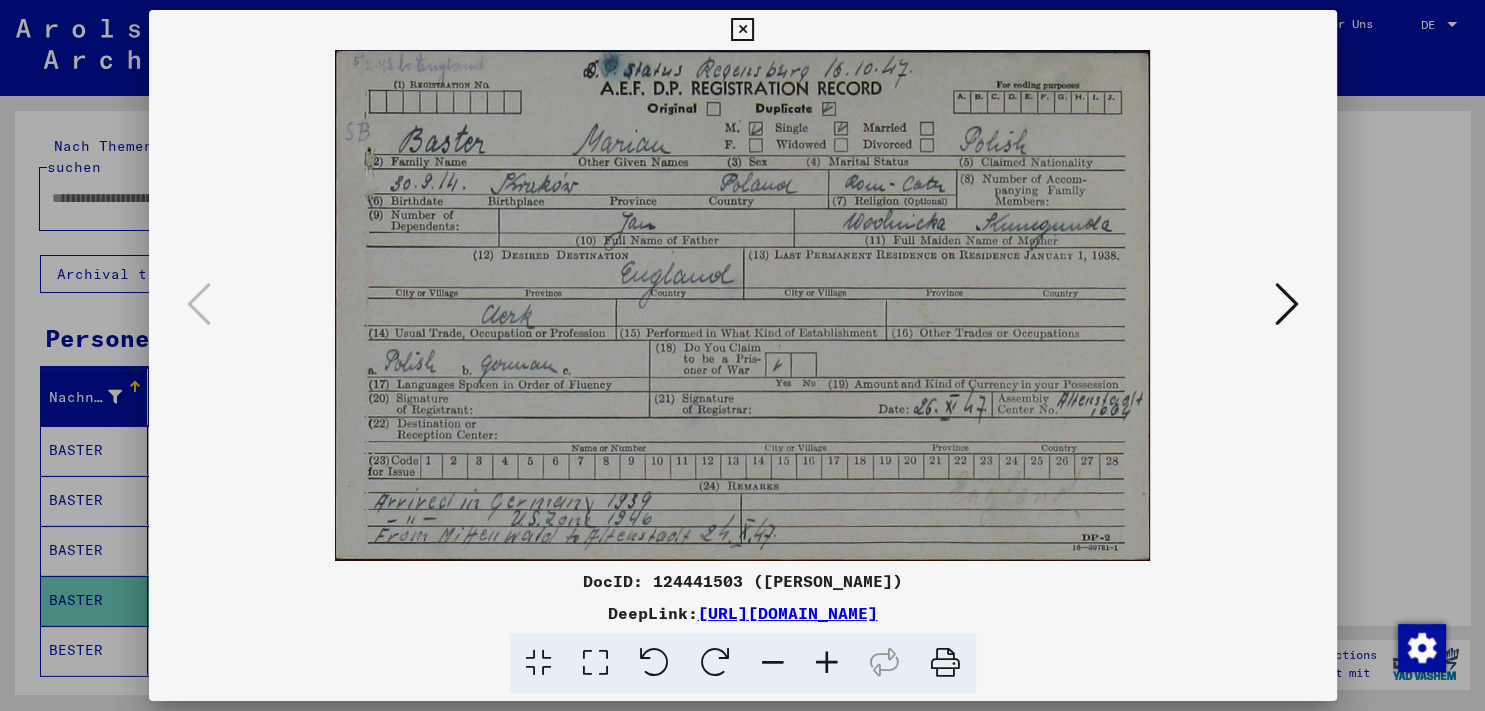 click at bounding box center (742, 30) 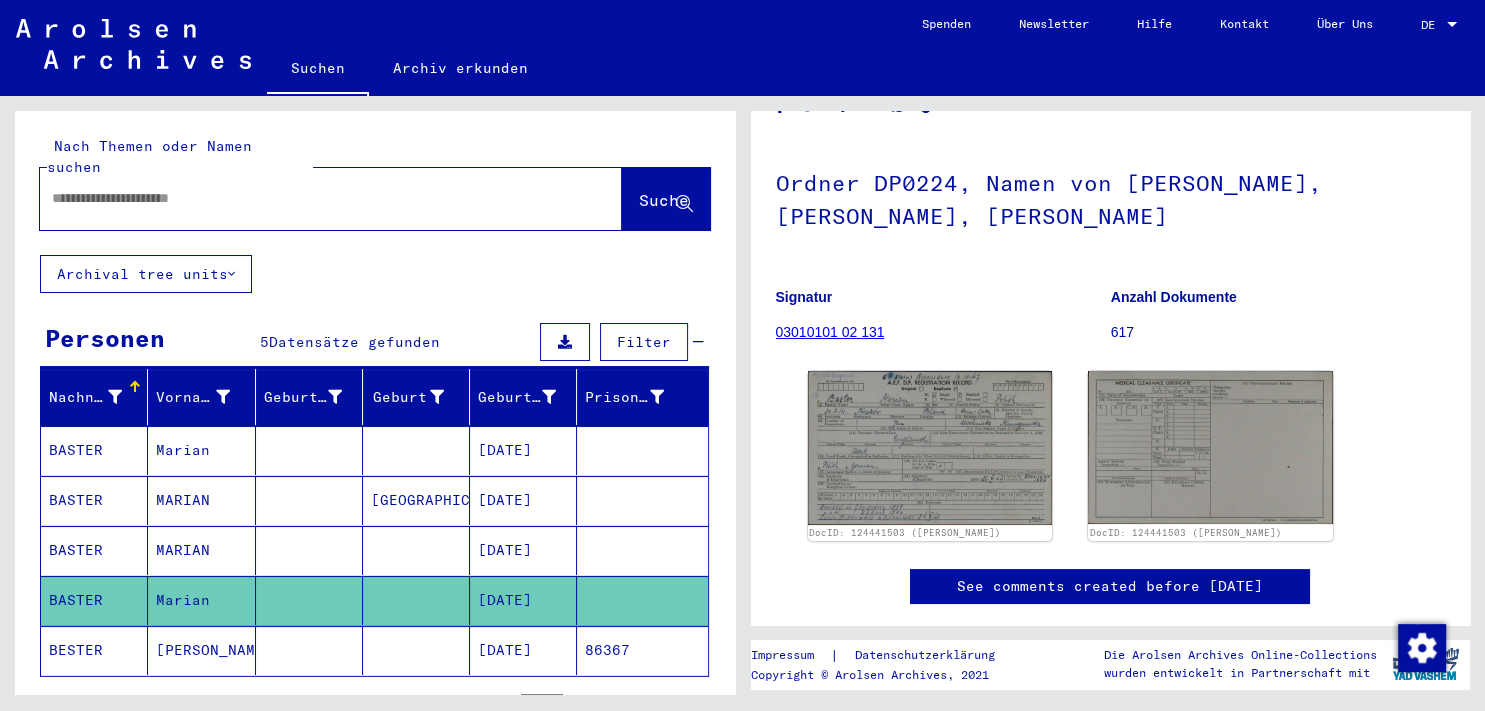click on "Anzahl Dokumente" 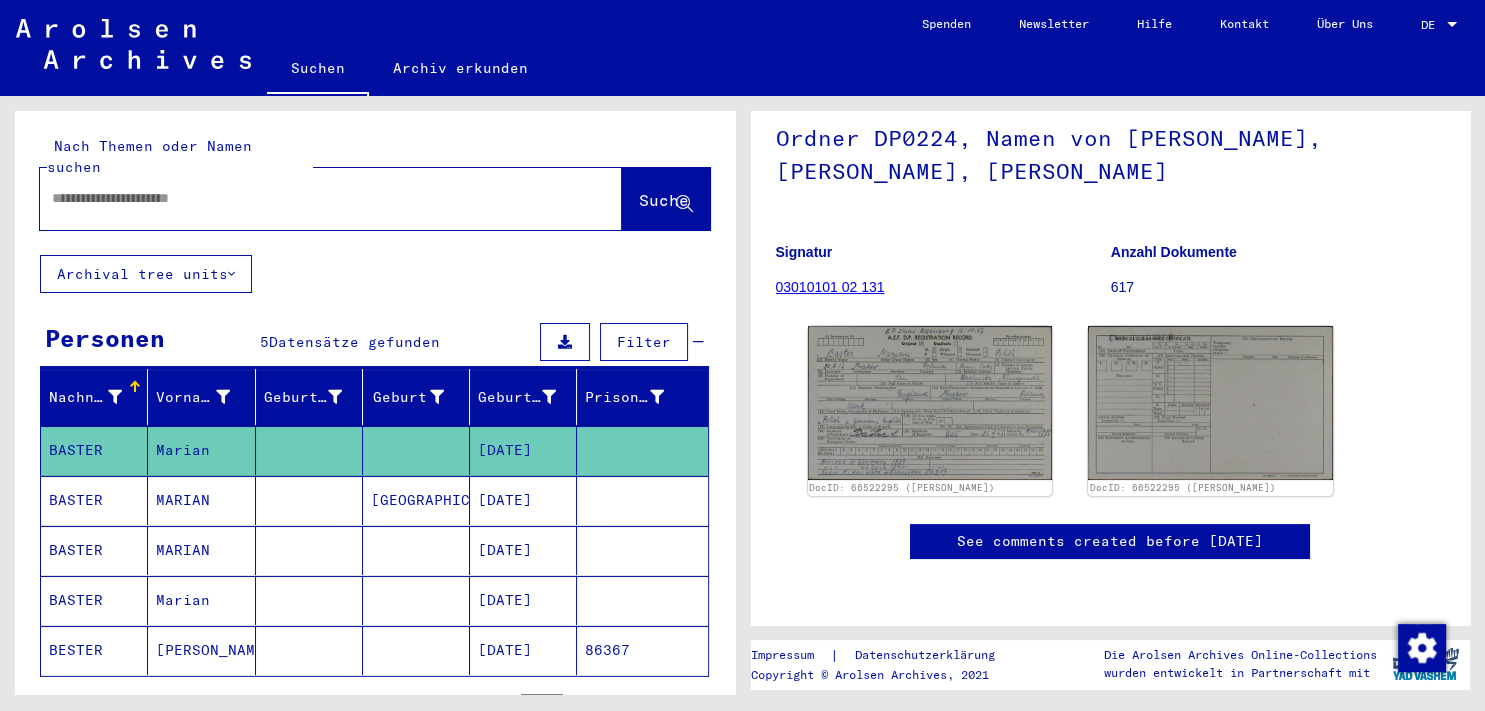 scroll, scrollTop: 331, scrollLeft: 0, axis: vertical 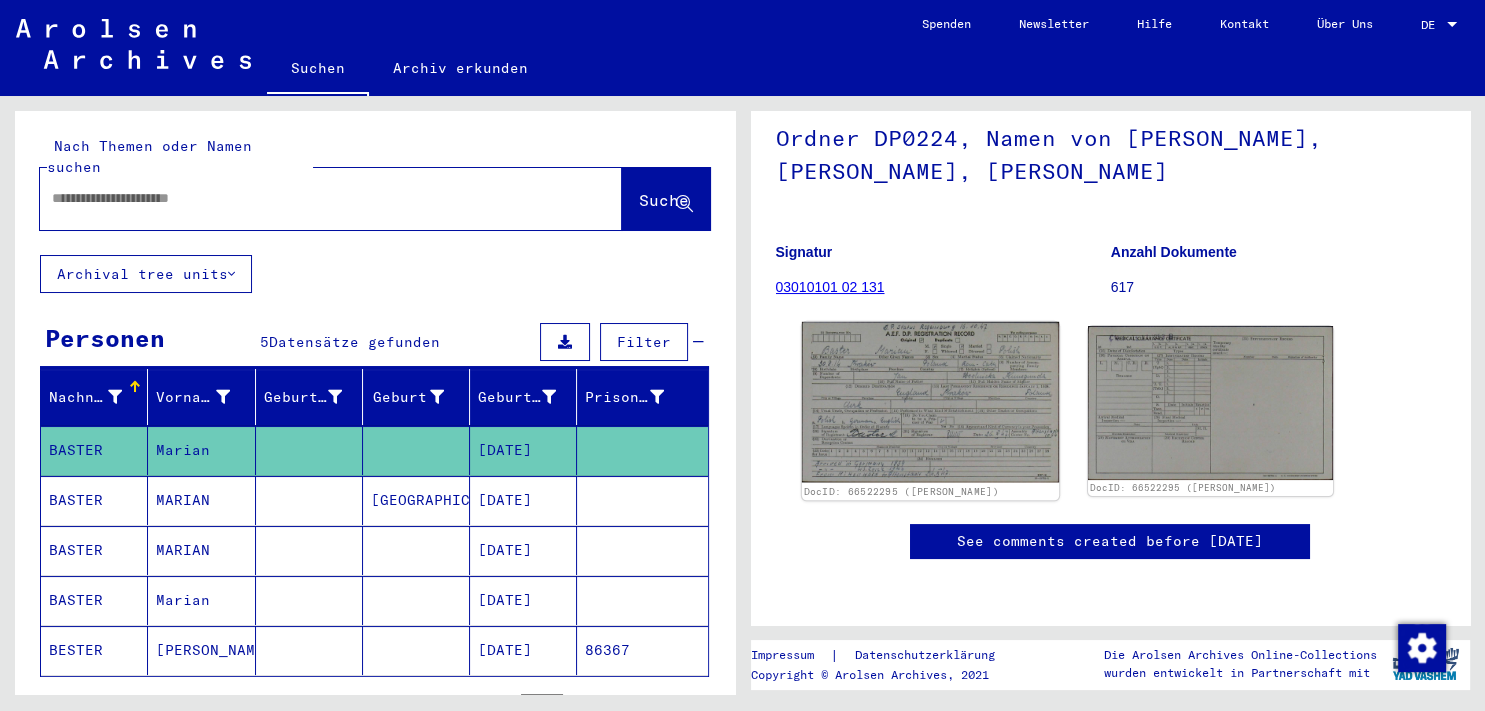 click 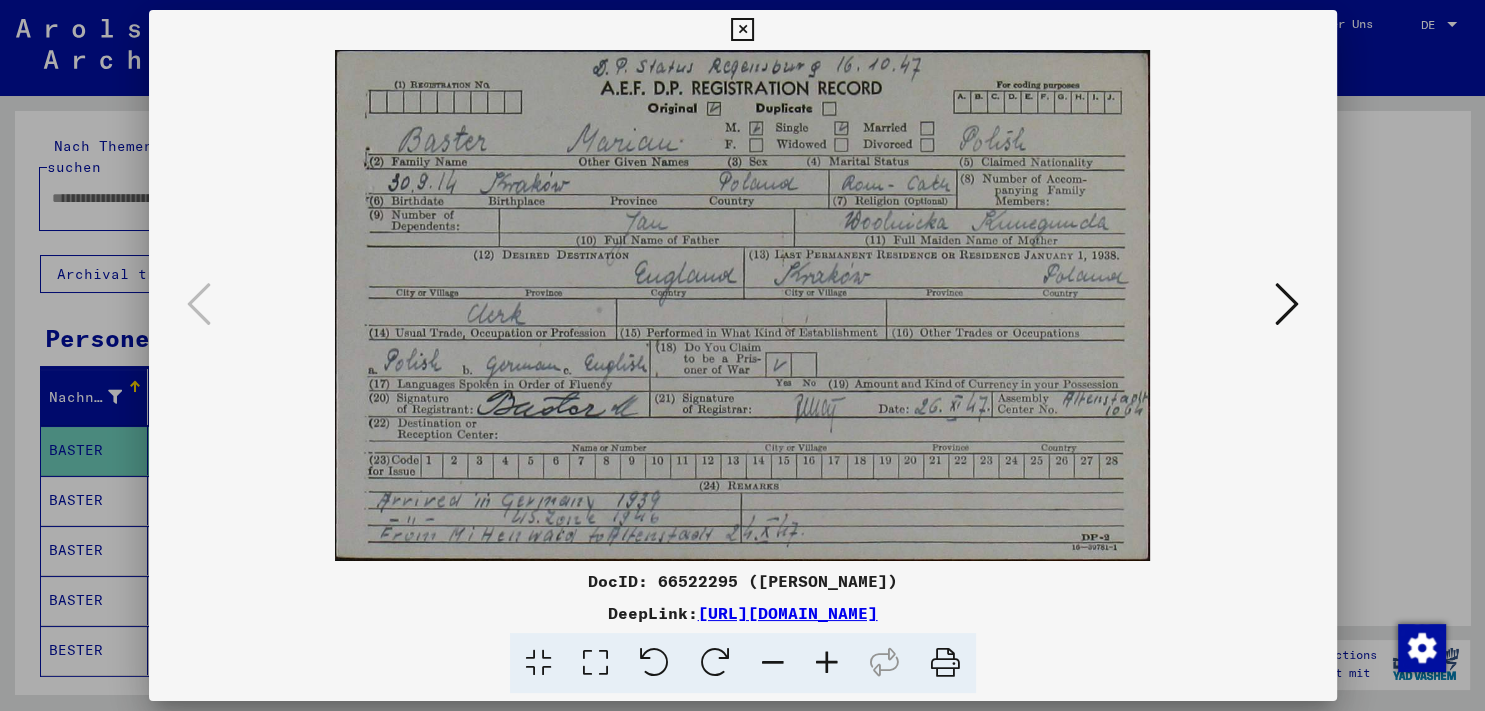 click at bounding box center [1287, 304] 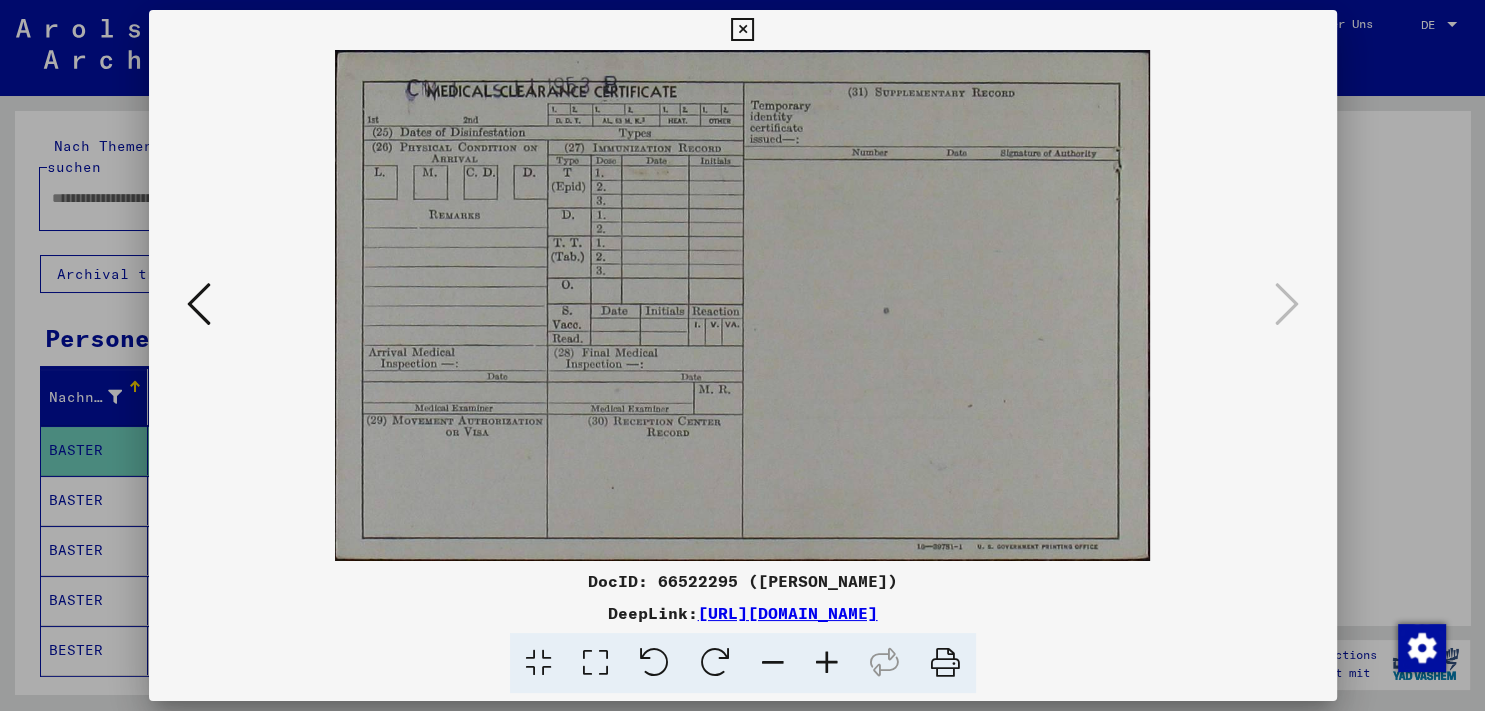 click at bounding box center [742, 30] 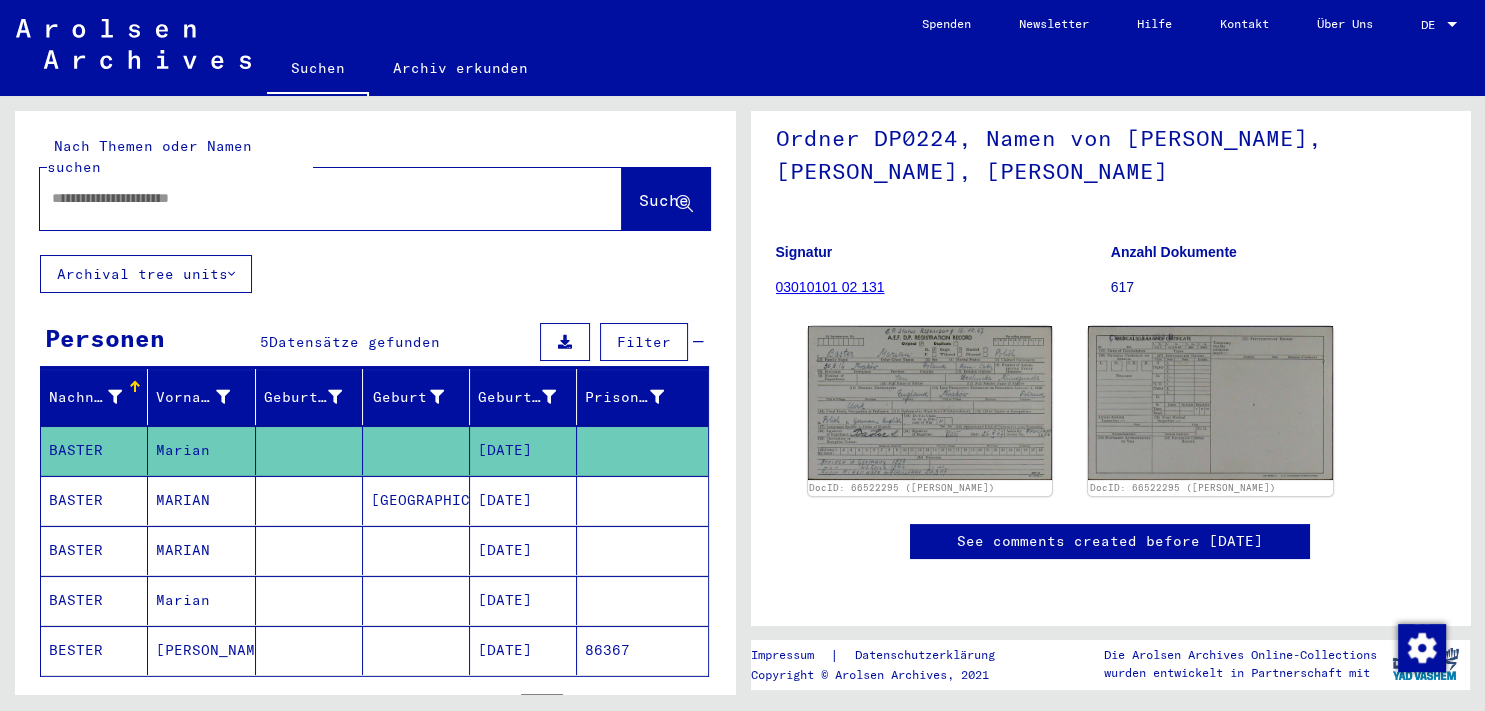 click on "BASTER" at bounding box center (94, 550) 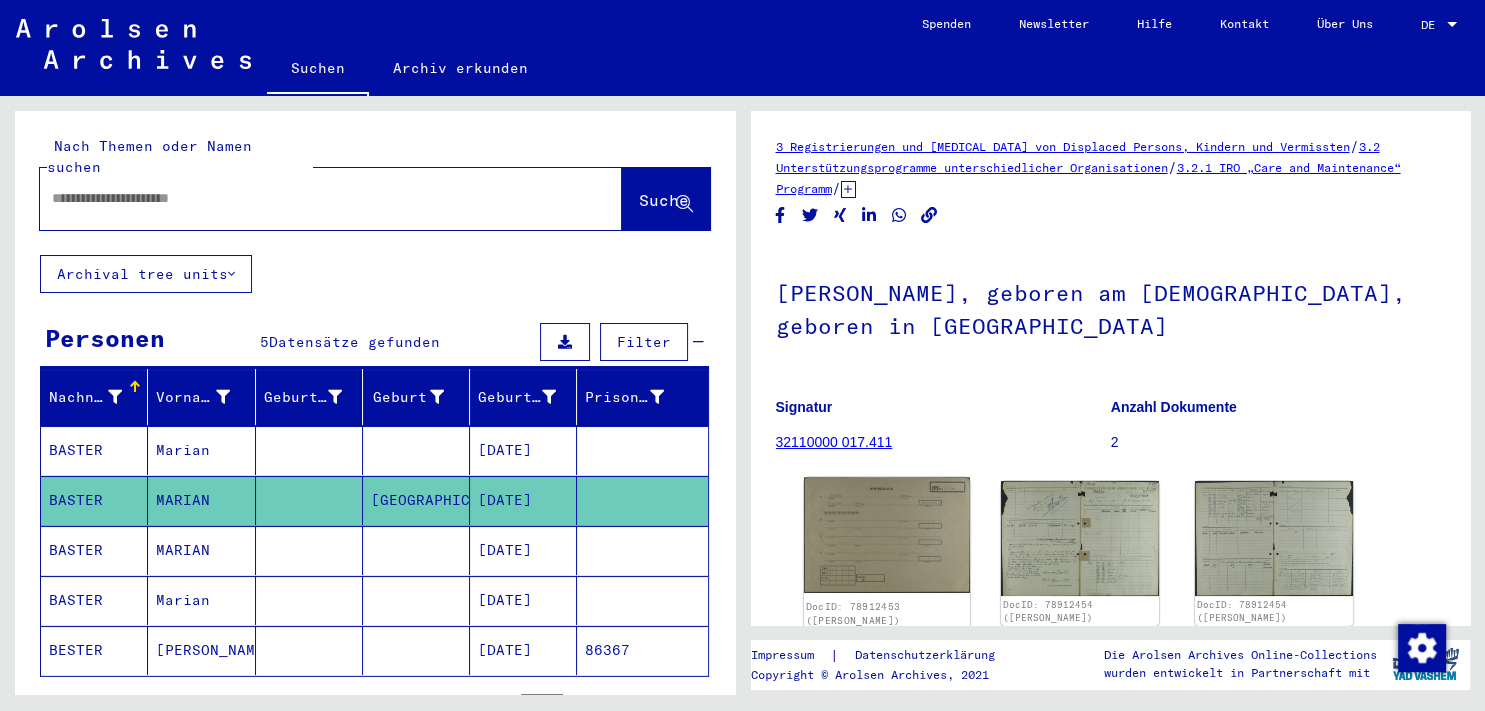 click 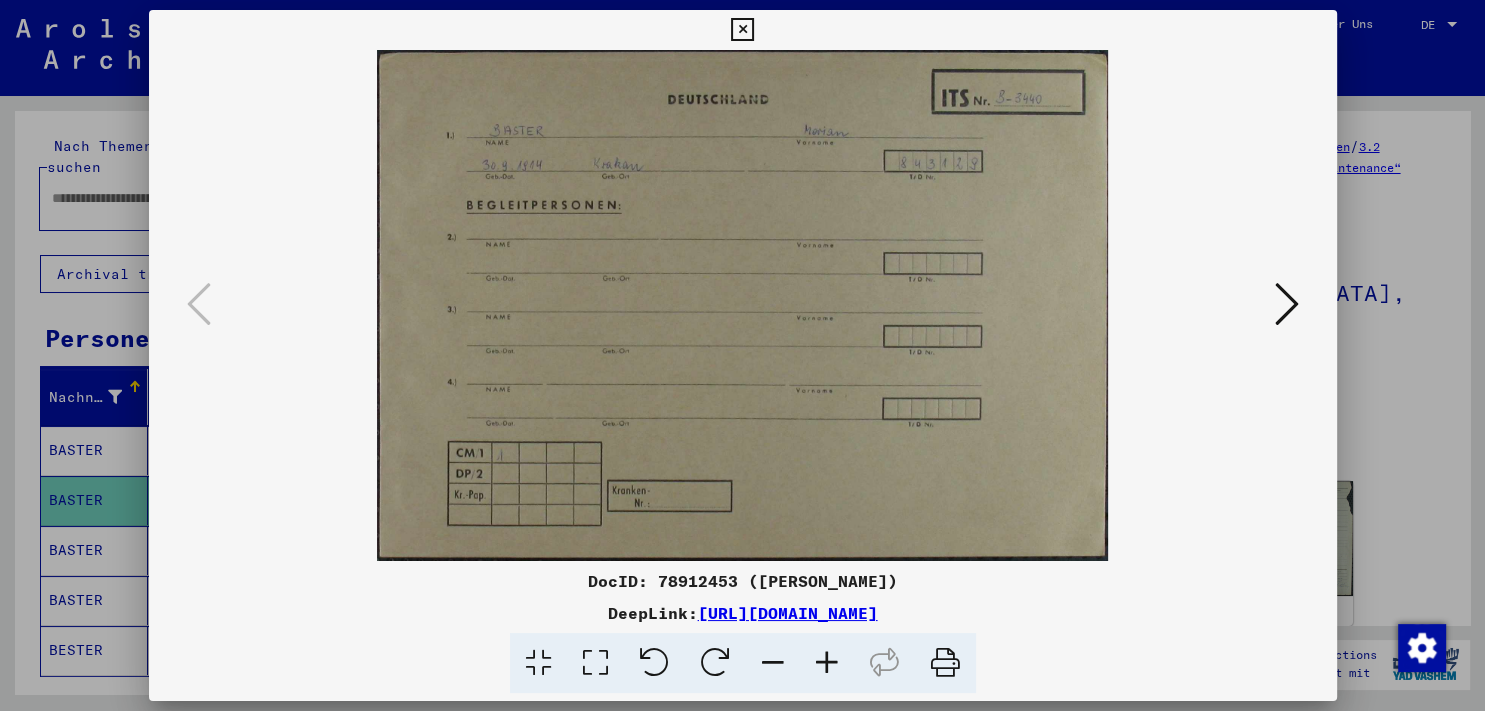 click at bounding box center [1287, 304] 